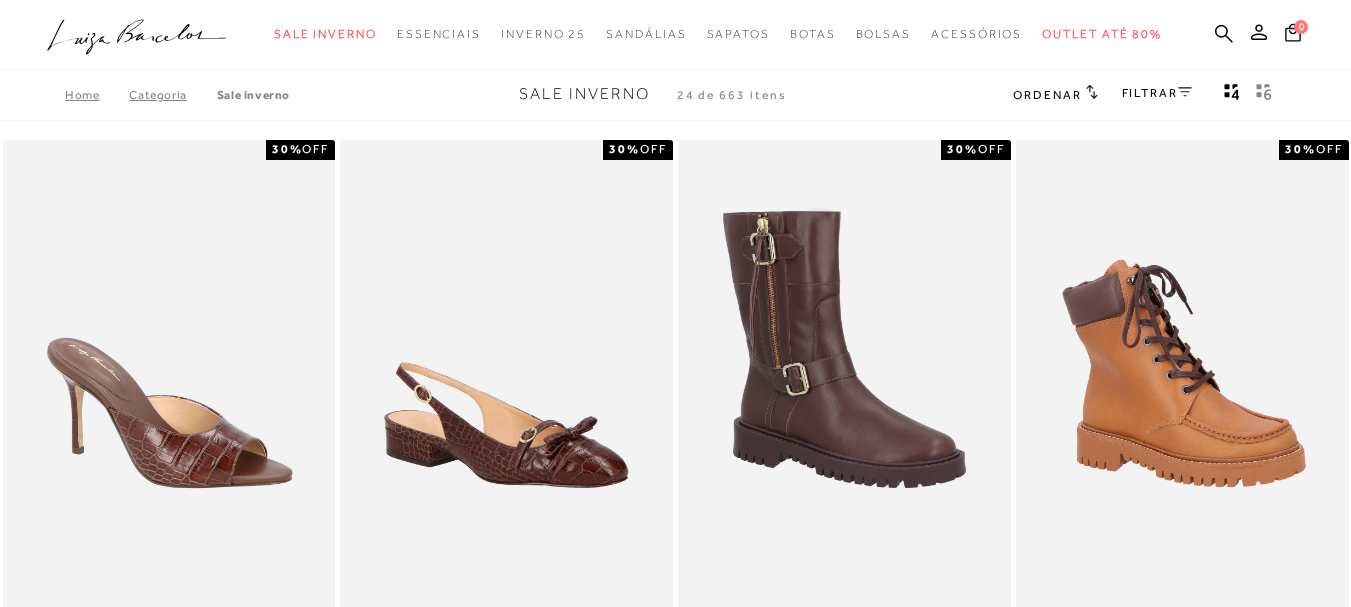 scroll, scrollTop: 200, scrollLeft: 0, axis: vertical 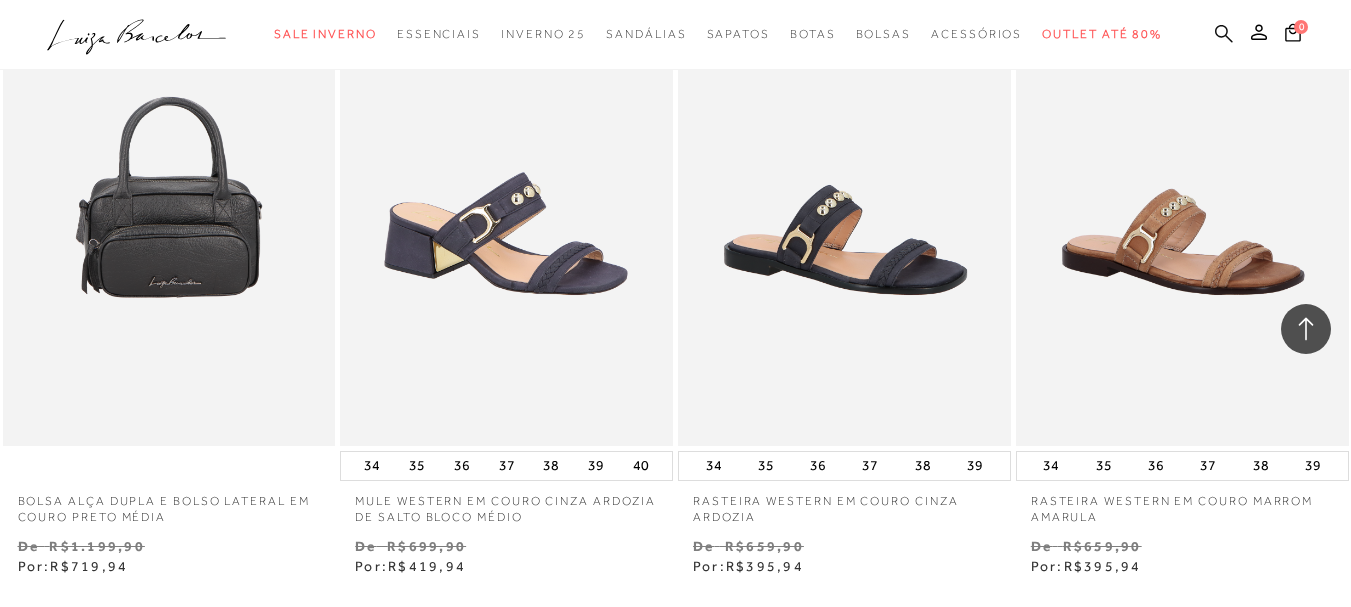 click 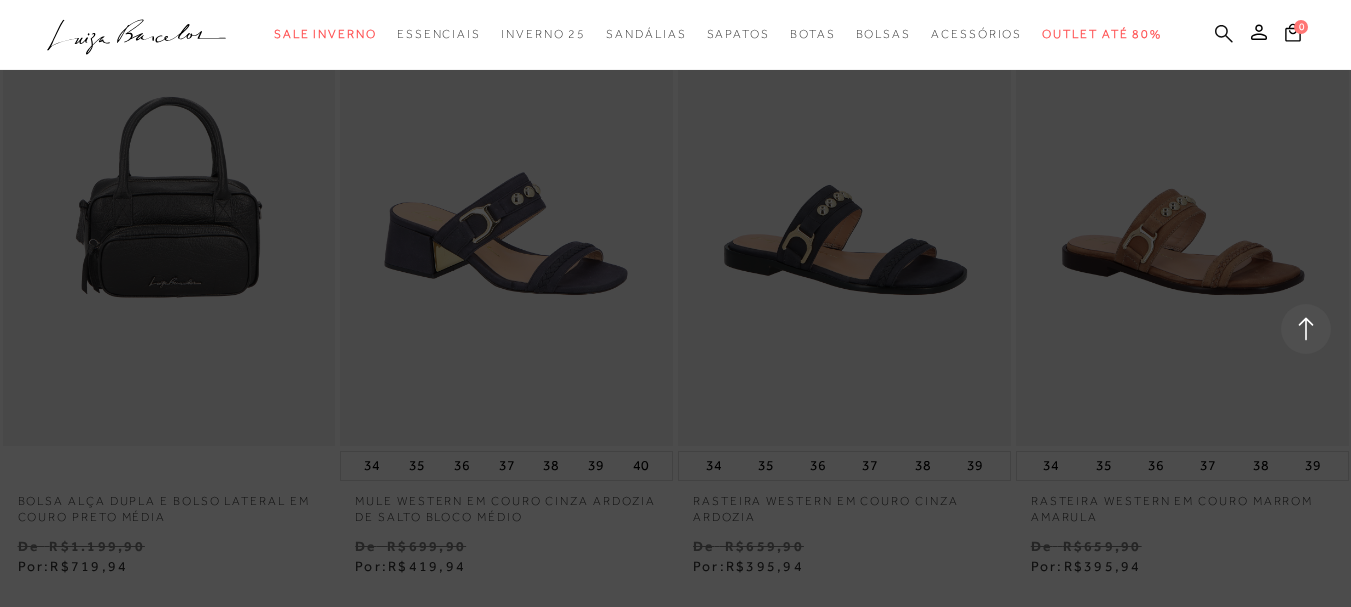 click 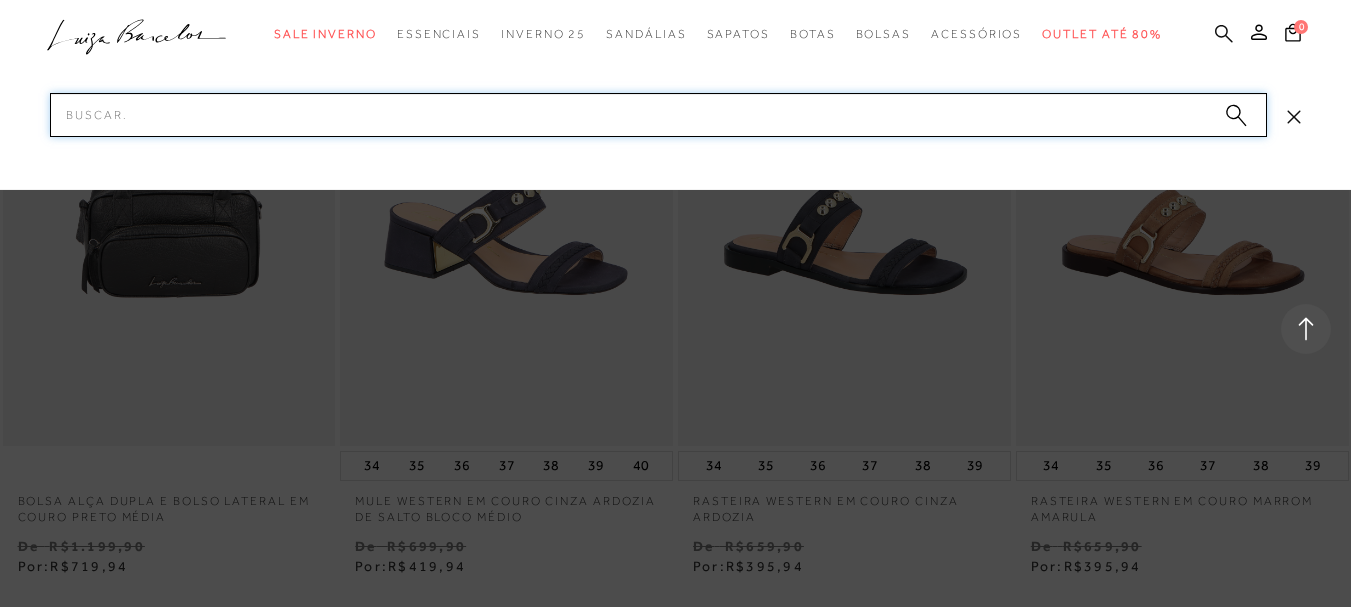 paste on "77770645" 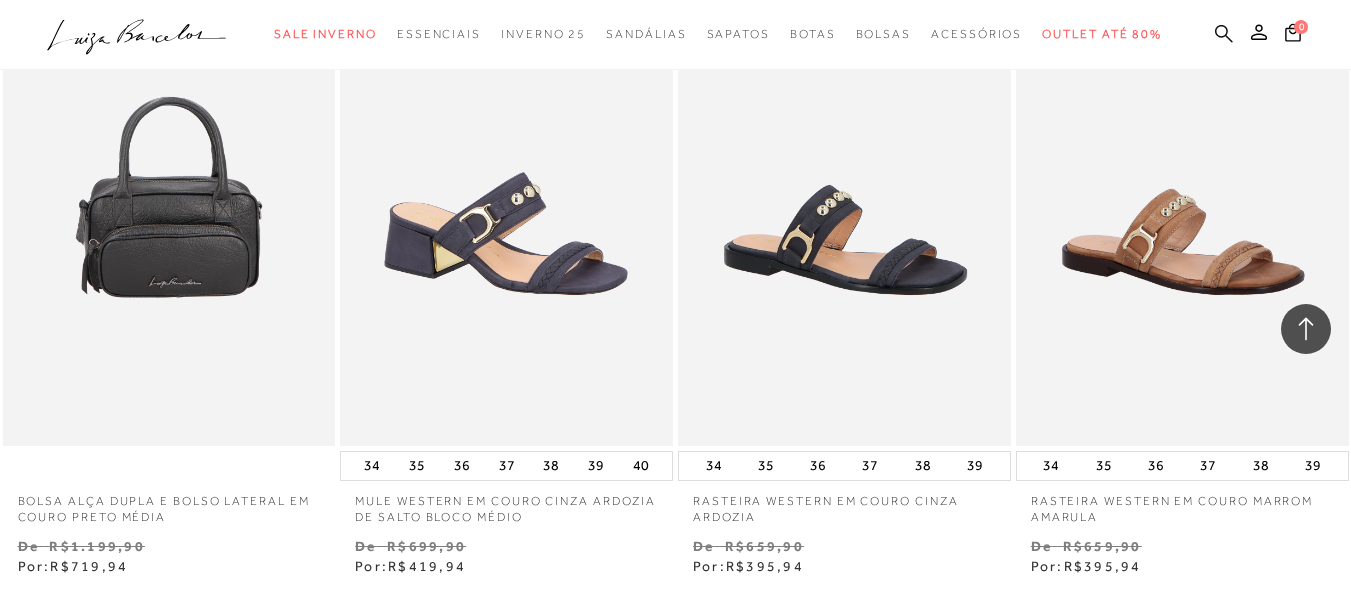 click 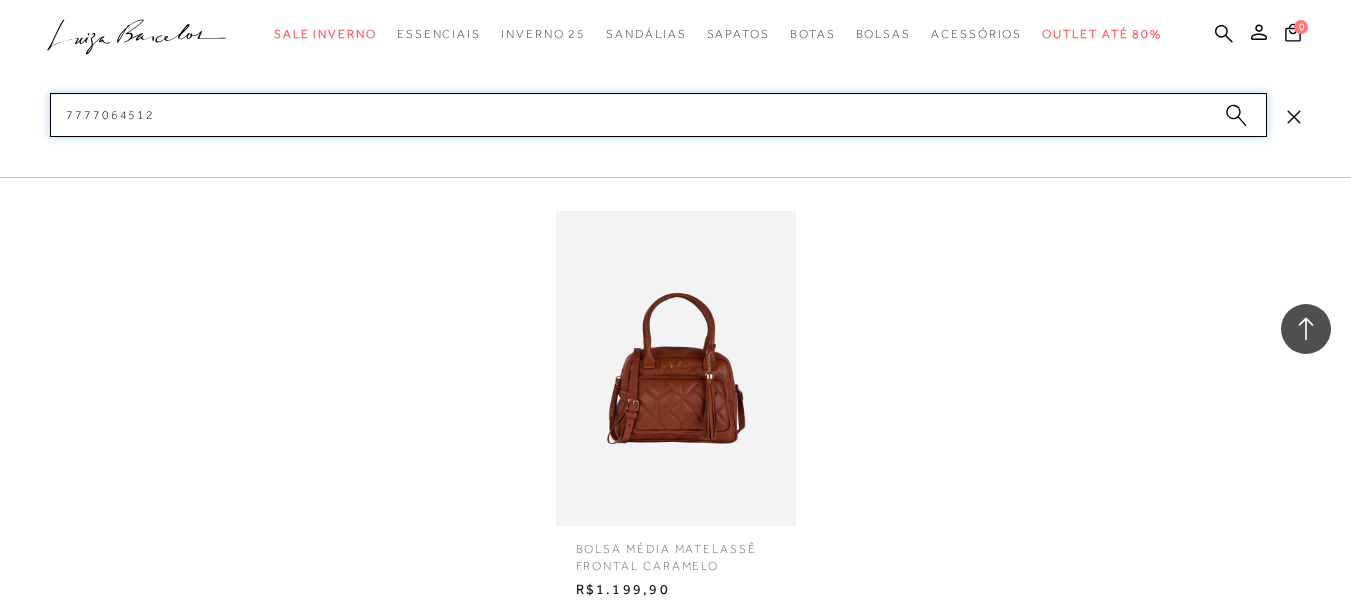type on "7777064512" 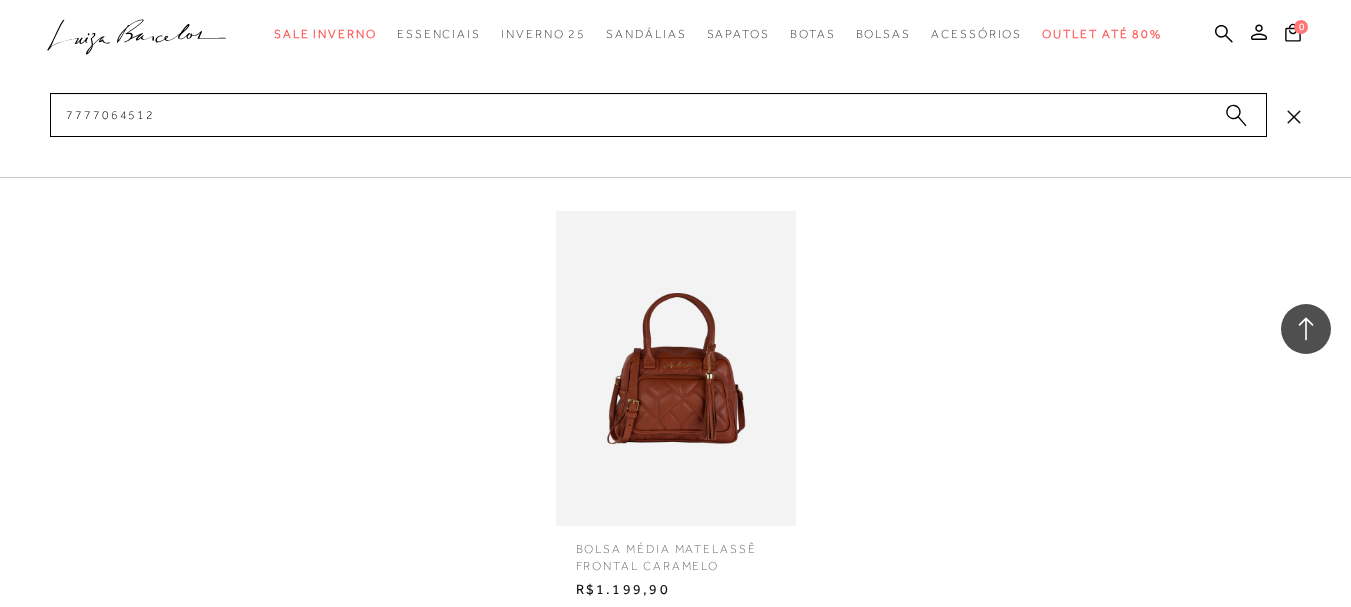 click at bounding box center [676, 368] 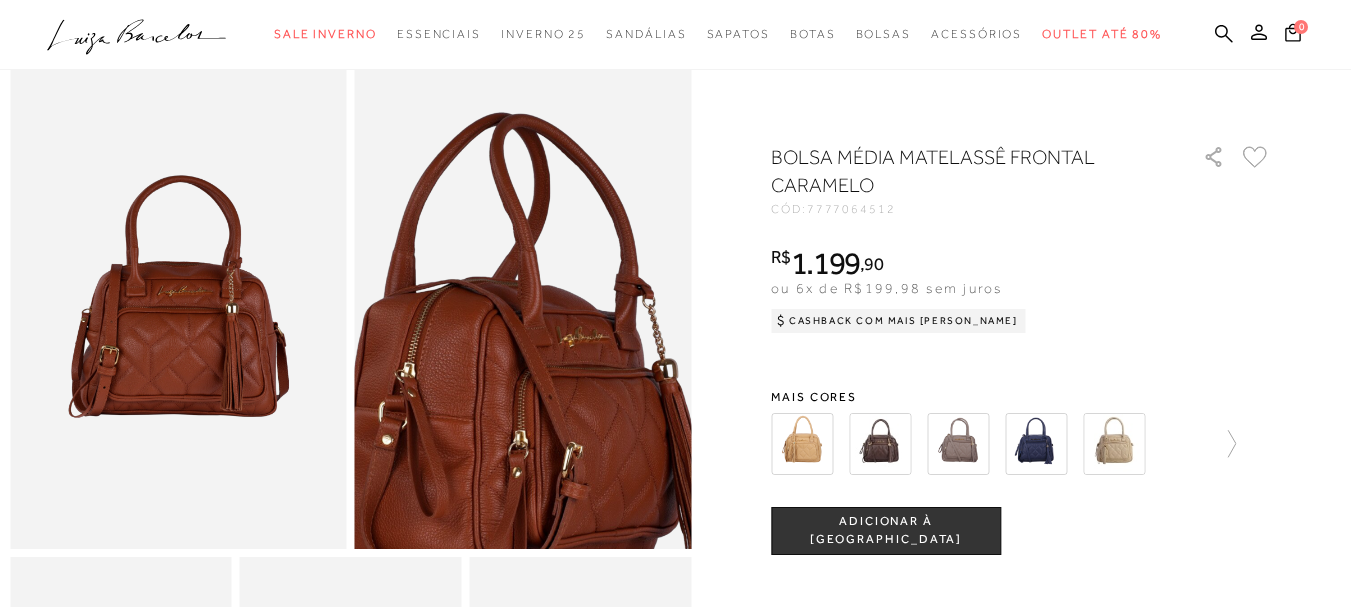 scroll, scrollTop: 0, scrollLeft: 0, axis: both 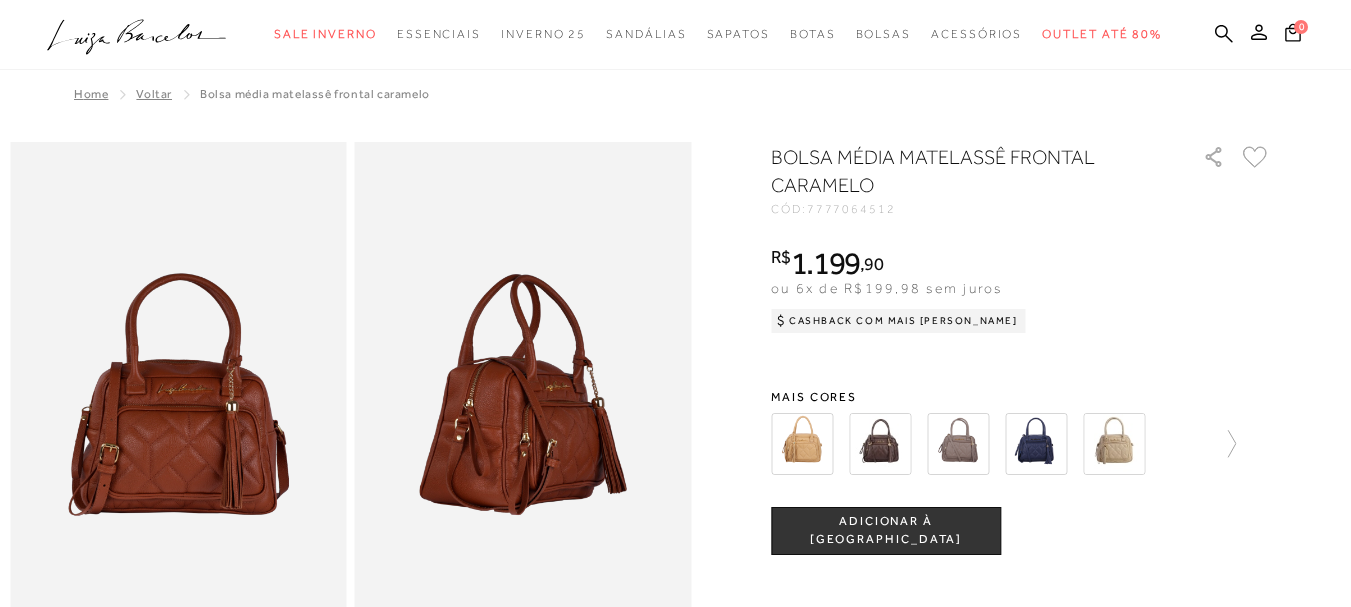 click on "BOLSA MÉDIA MATELASSÊ FRONTAL CARAMELO" at bounding box center [958, 171] 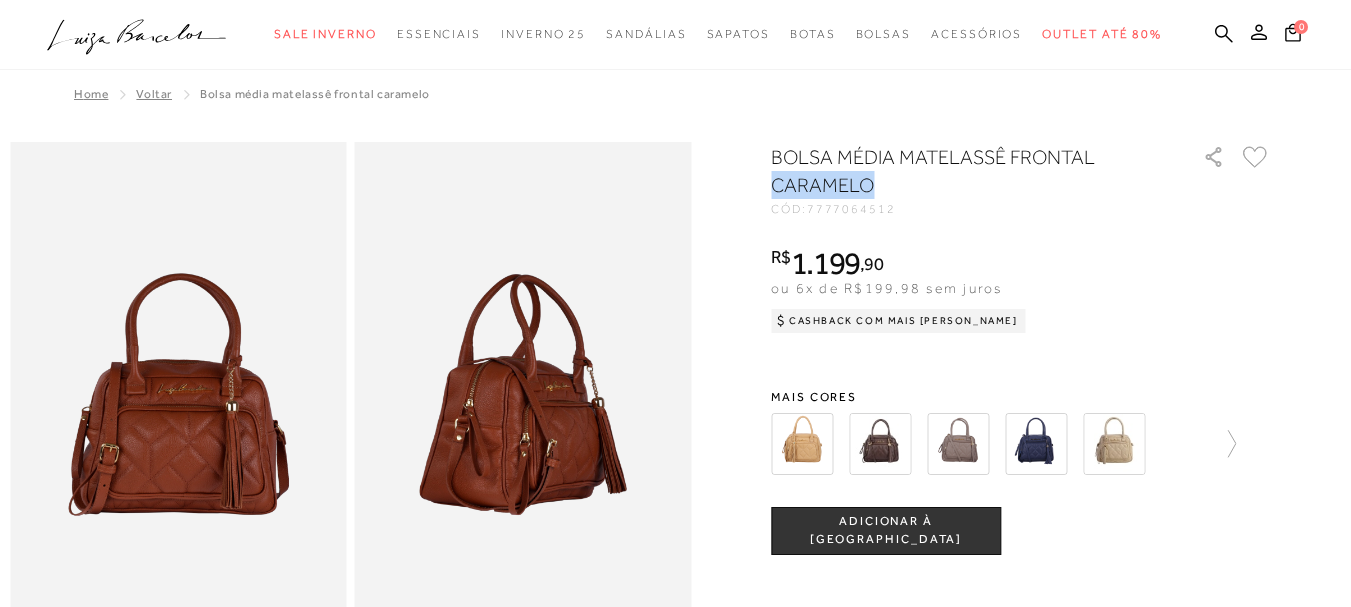 click on "BOLSA MÉDIA MATELASSÊ FRONTAL CARAMELO" at bounding box center [958, 171] 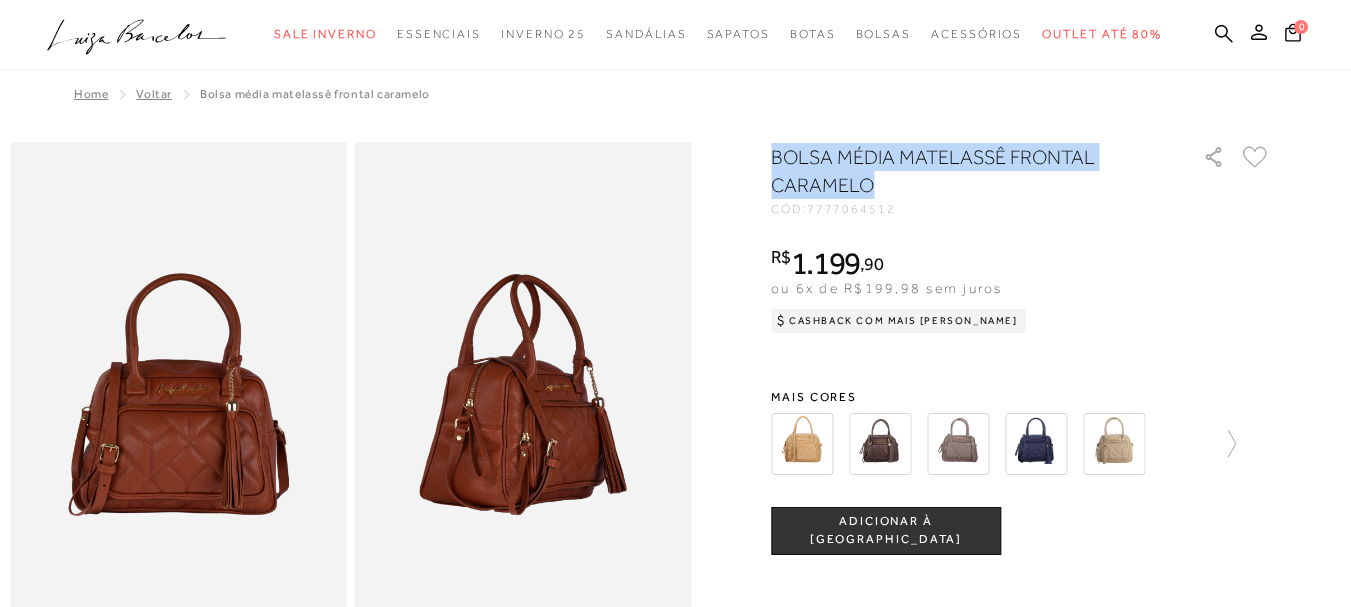 click on "BOLSA MÉDIA MATELASSÊ FRONTAL CARAMELO" at bounding box center [958, 171] 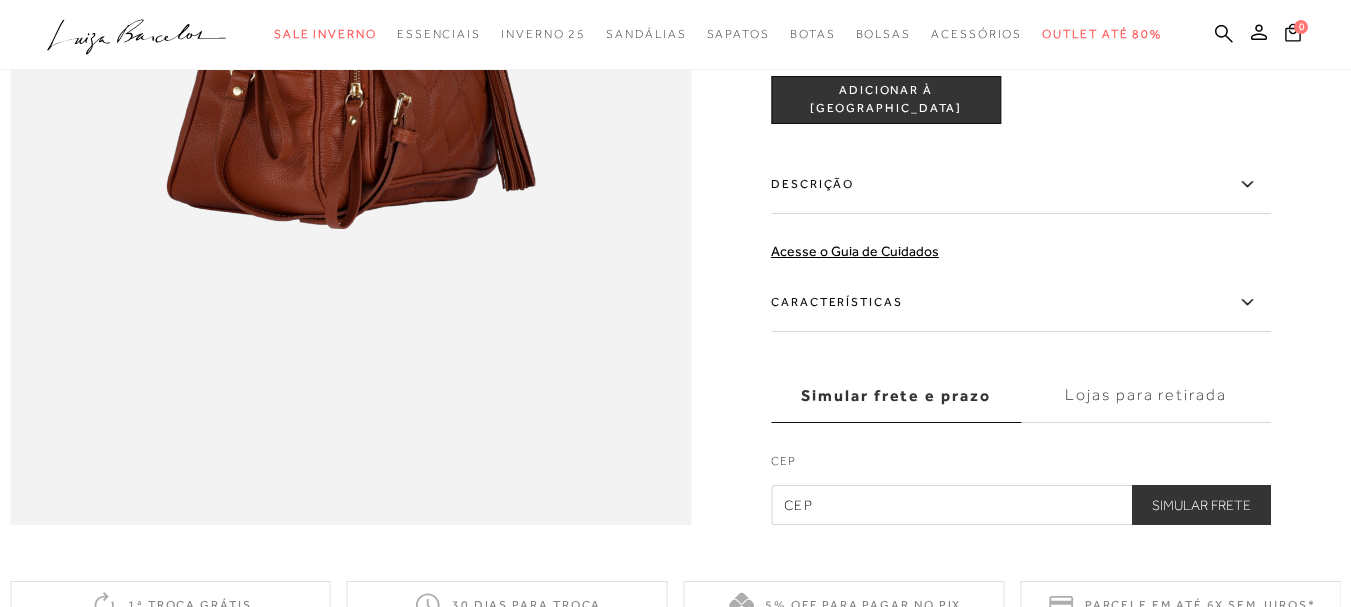 scroll, scrollTop: 1500, scrollLeft: 0, axis: vertical 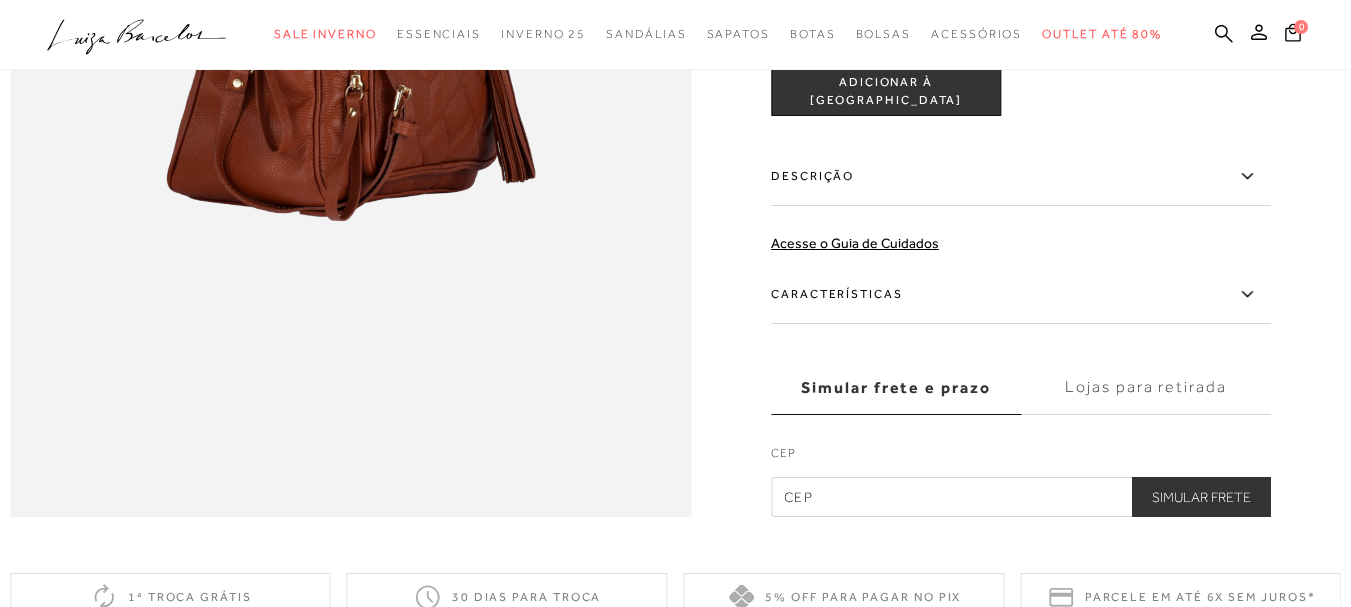 click on "Características" at bounding box center [1021, 295] 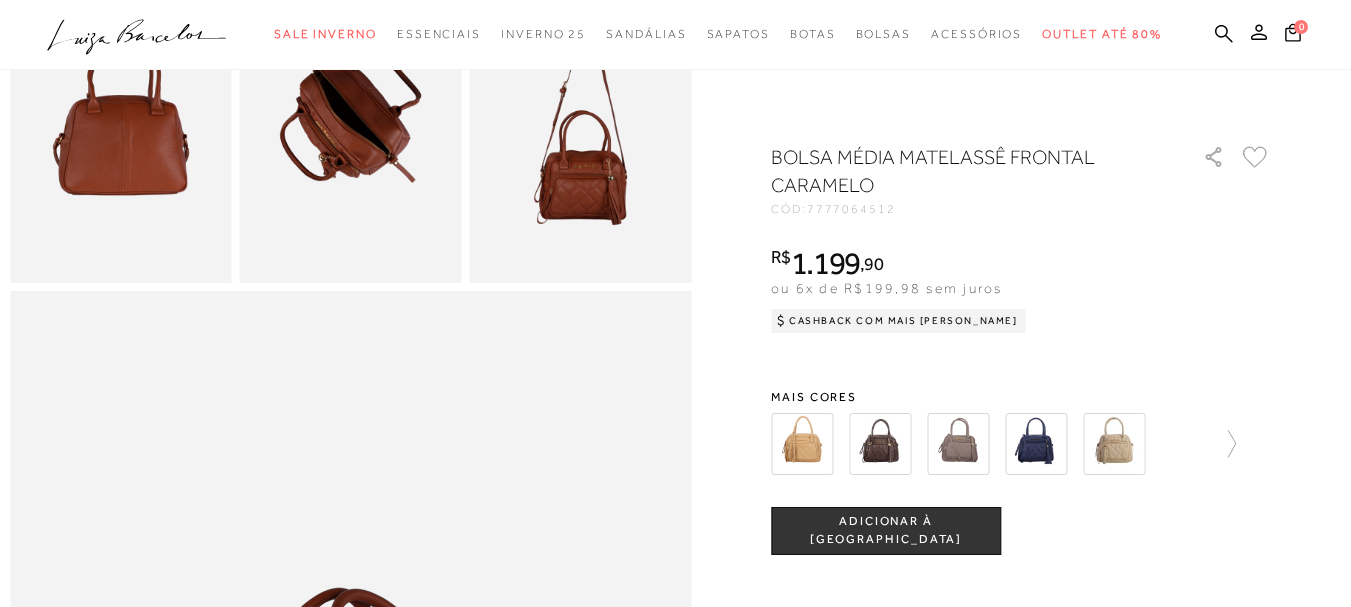 scroll, scrollTop: 700, scrollLeft: 0, axis: vertical 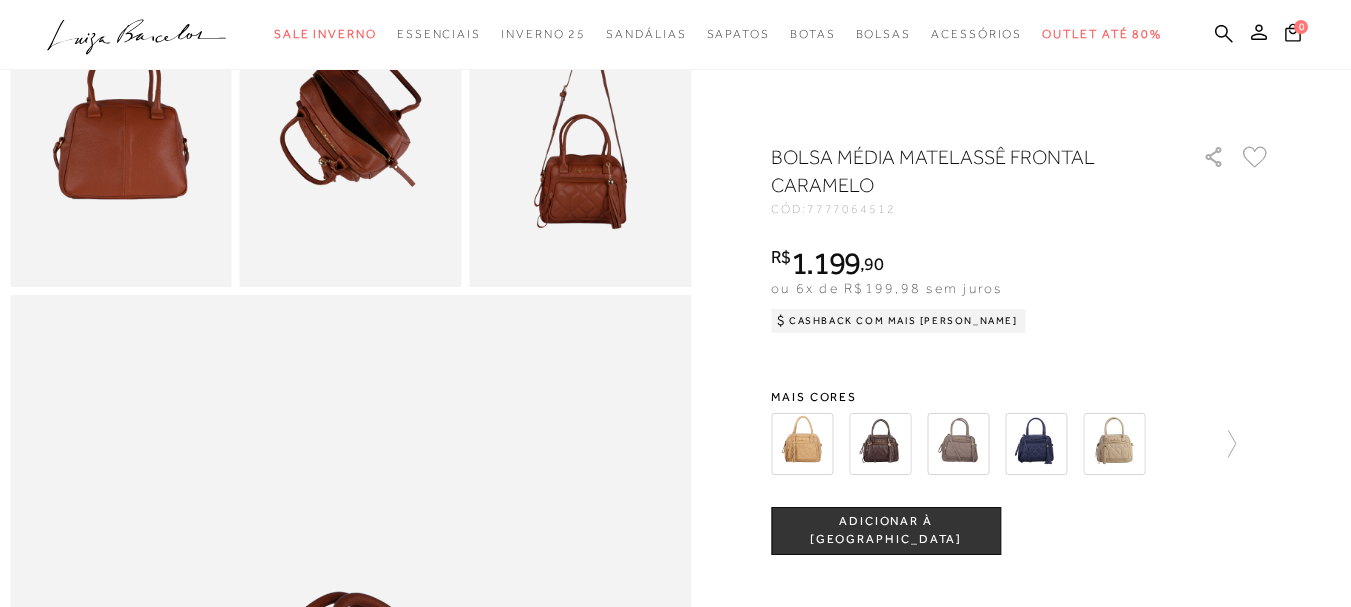 click on "7777064512" at bounding box center (851, 209) 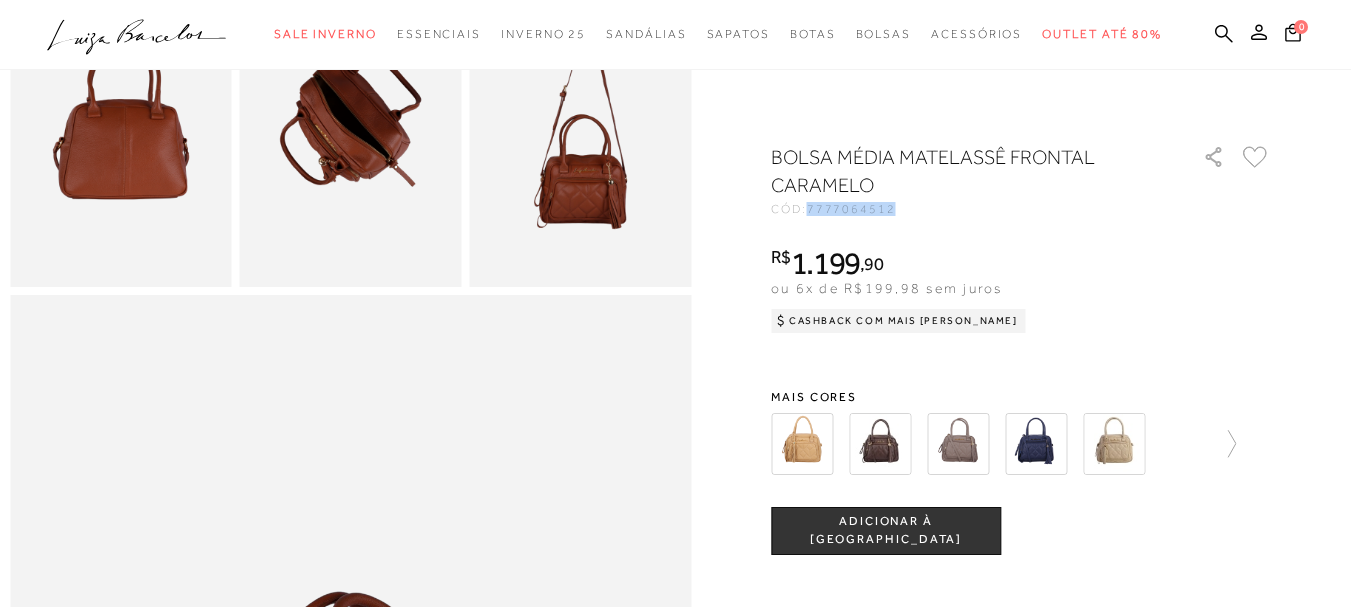 click on "7777064512" at bounding box center [851, 209] 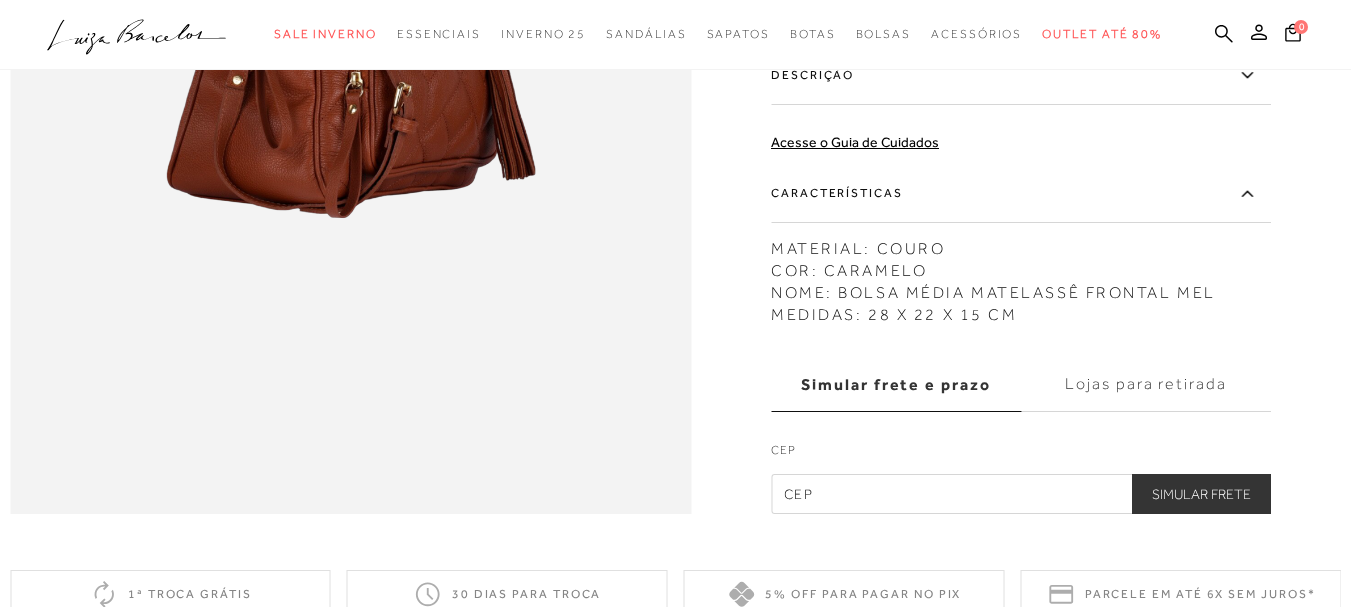 scroll, scrollTop: 1500, scrollLeft: 0, axis: vertical 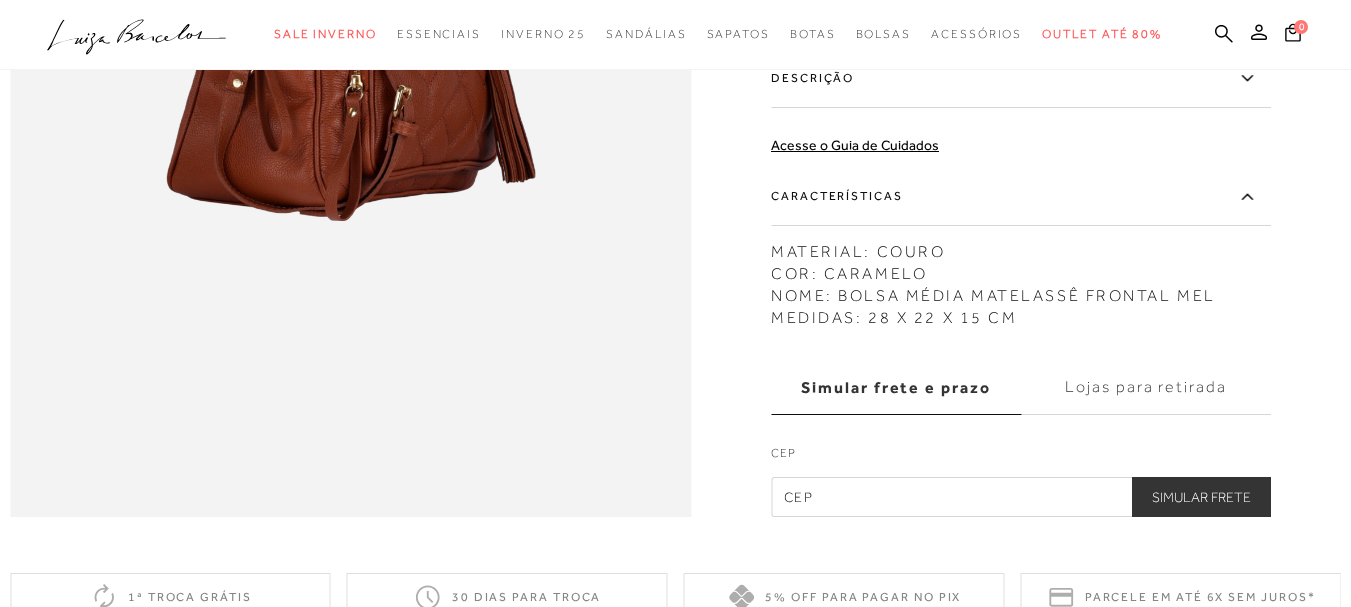 click on "Descrição" at bounding box center [1021, 79] 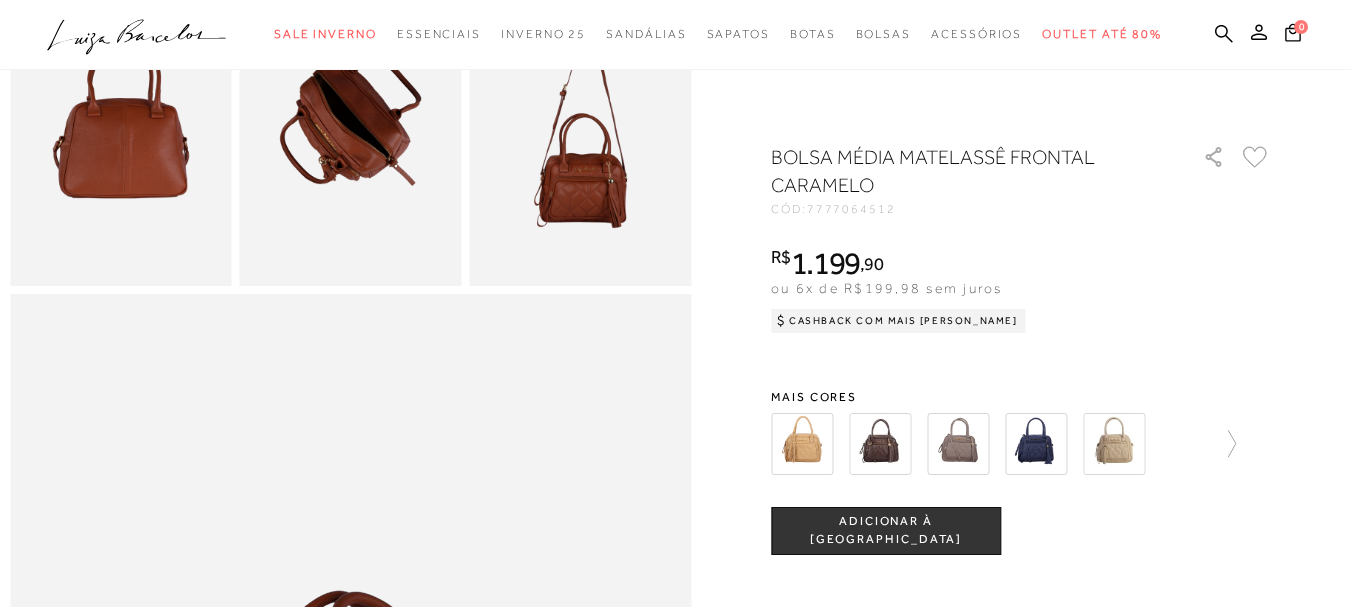 scroll, scrollTop: 700, scrollLeft: 0, axis: vertical 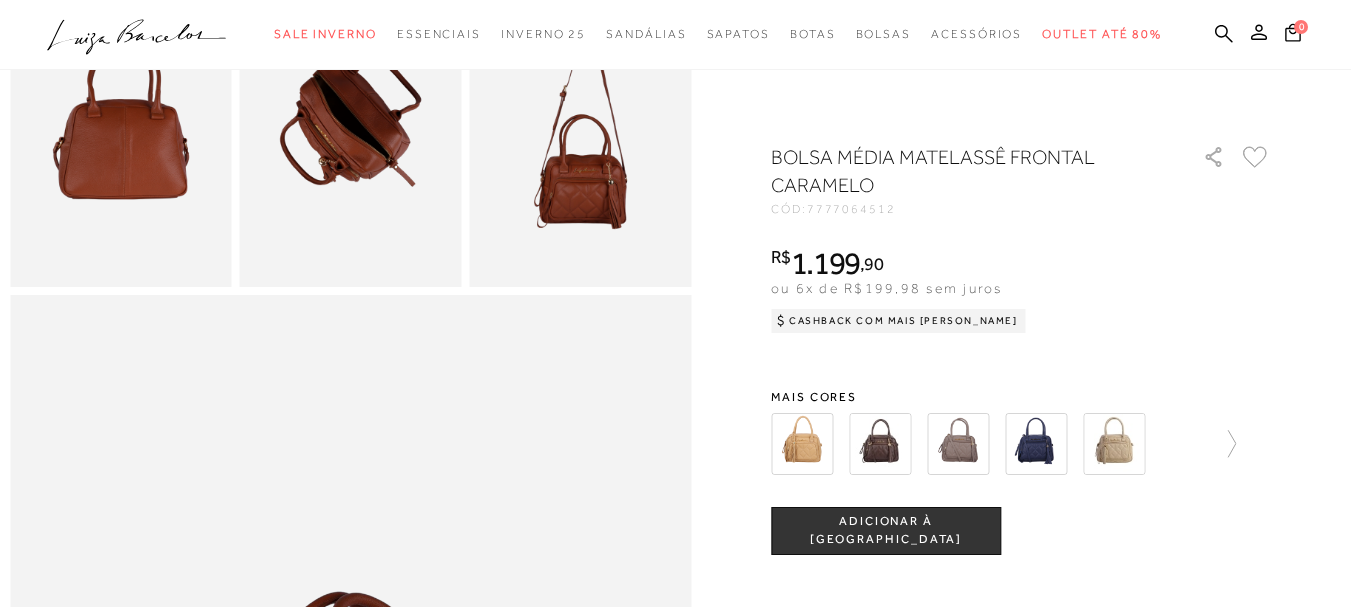 click on "BOLSA MÉDIA MATELASSÊ FRONTAL CARAMELO
CÓD:
7777064512
×
É necessário selecionar um tamanho para adicionar o produto como favorito.
R$ 1.199 , 90
ou 6x de R$199,98 sem juros
Cashback com Mais Luiza
R$ 1.199,90" at bounding box center (1021, 691) 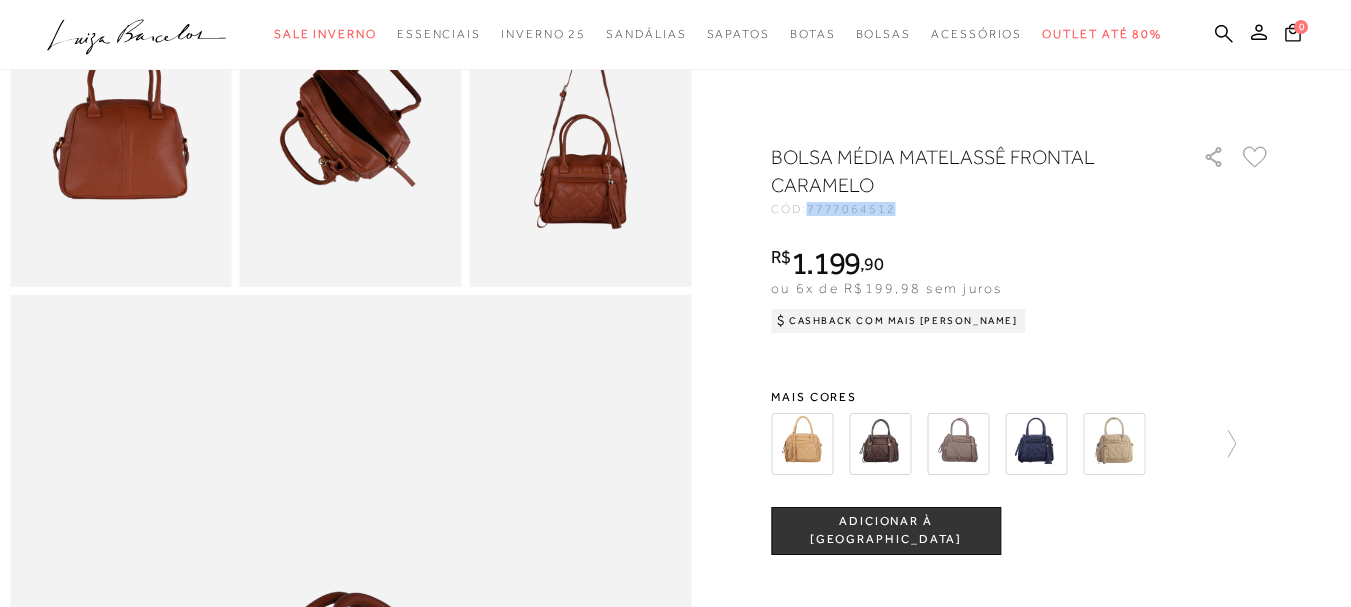 click on "BOLSA MÉDIA MATELASSÊ FRONTAL CARAMELO
CÓD:
7777064512
×
É necessário selecionar um tamanho para adicionar o produto como favorito.
R$ 1.199 , 90
ou 6x de R$199,98 sem juros
Cashback com Mais Luiza
R$ 1.199,90" at bounding box center (1021, 691) 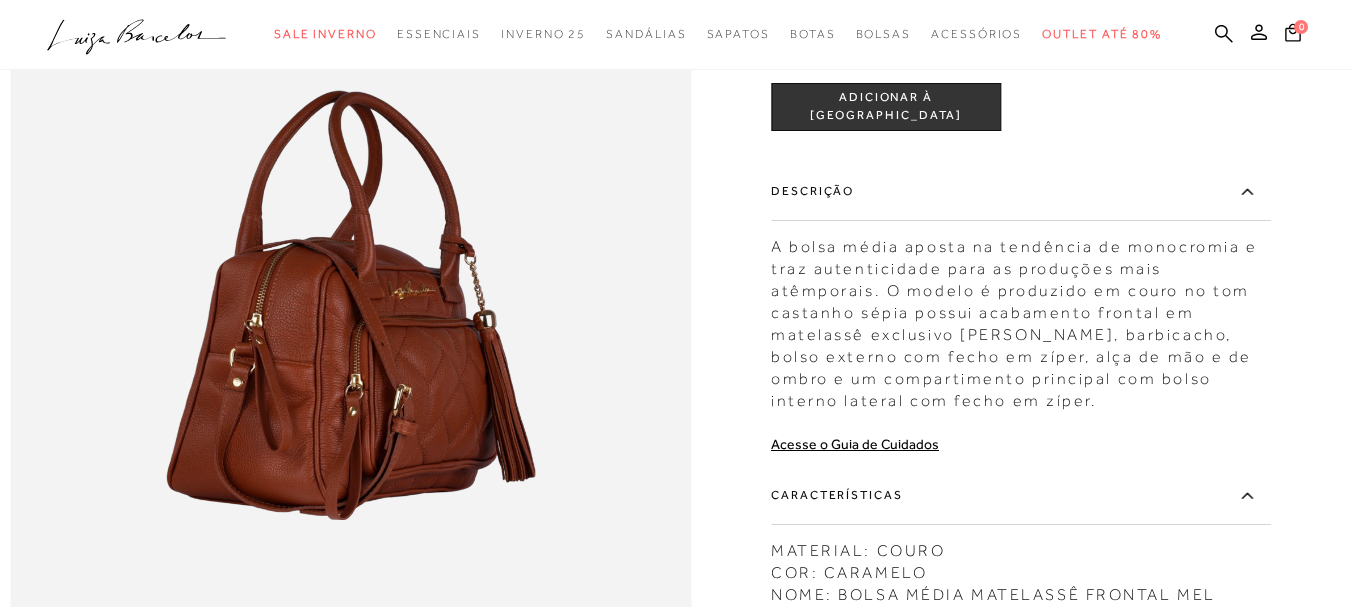 scroll, scrollTop: 1200, scrollLeft: 0, axis: vertical 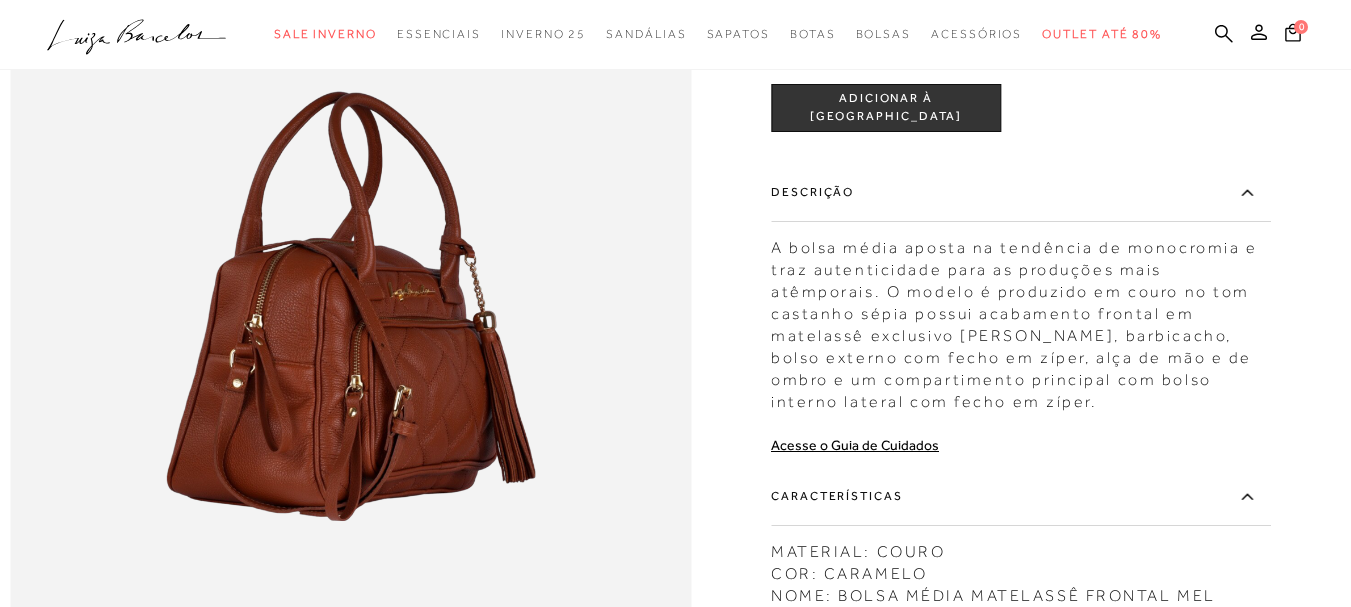 drag, startPoint x: 772, startPoint y: 303, endPoint x: 1018, endPoint y: 457, distance: 290.2275 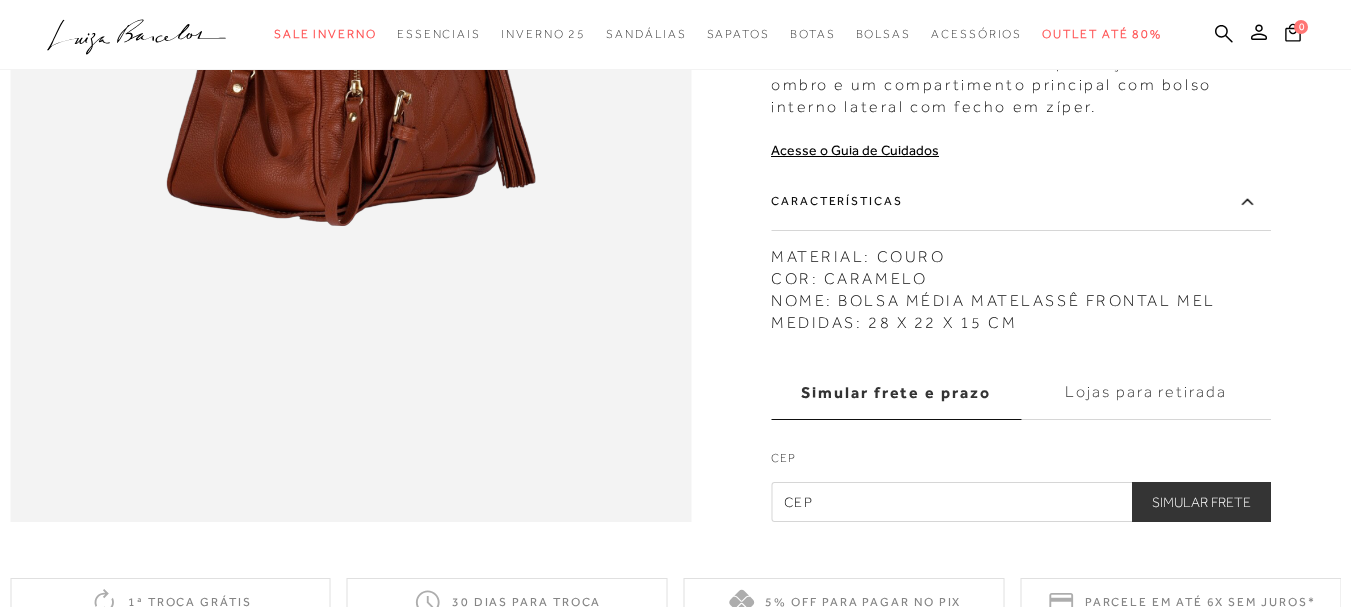 scroll, scrollTop: 1500, scrollLeft: 0, axis: vertical 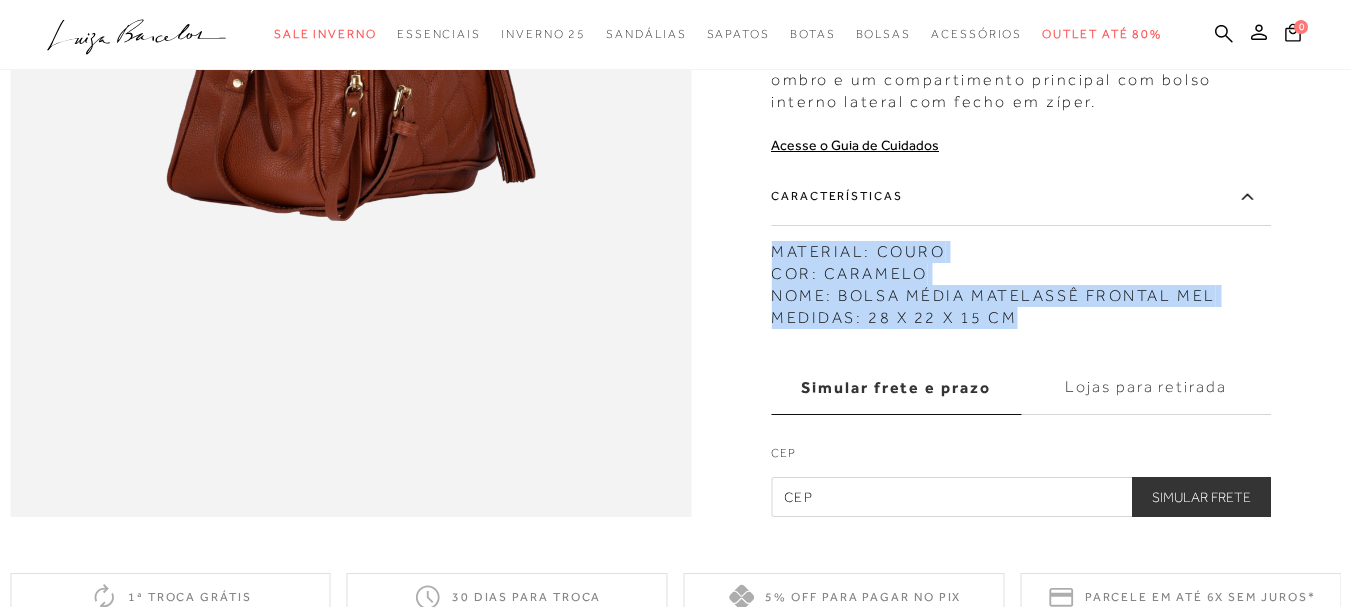 drag, startPoint x: 783, startPoint y: 300, endPoint x: 1018, endPoint y: 372, distance: 245.78242 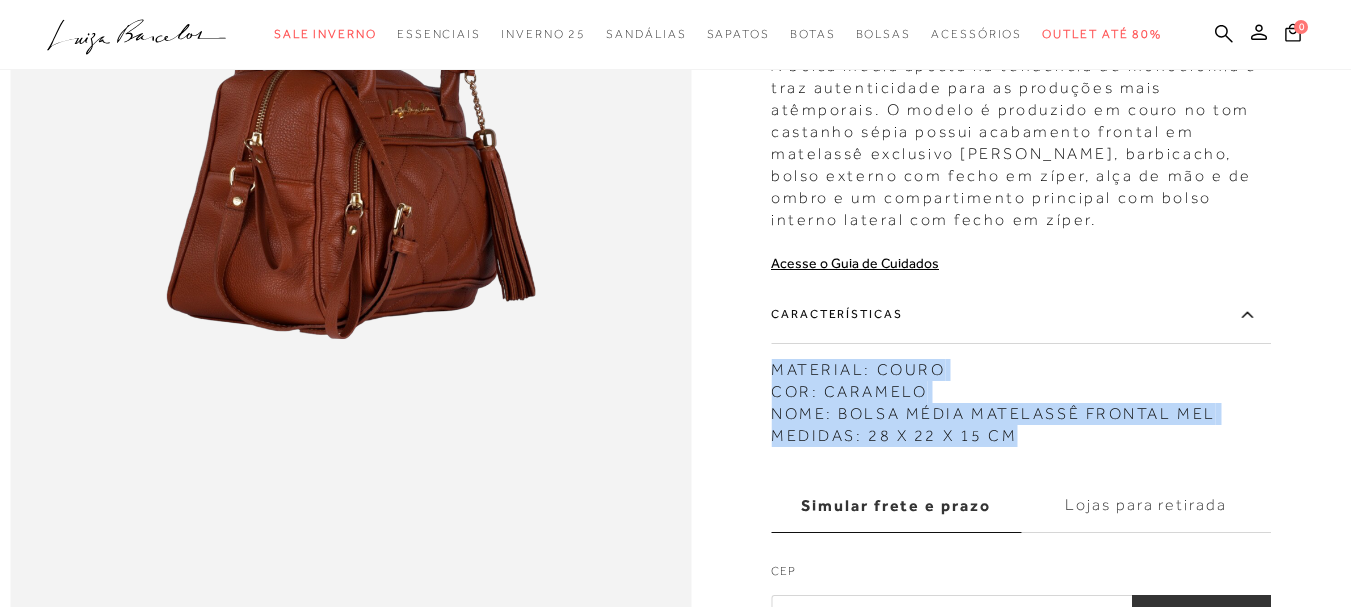 scroll, scrollTop: 1300, scrollLeft: 0, axis: vertical 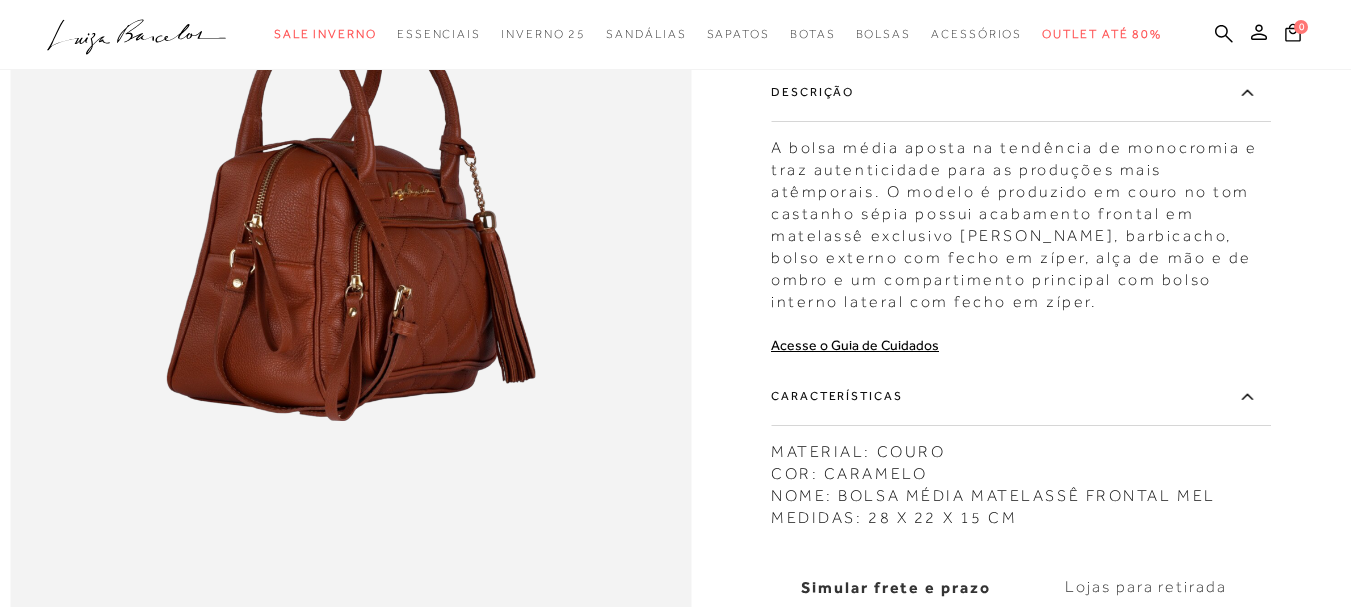 click at bounding box center (675, -221) 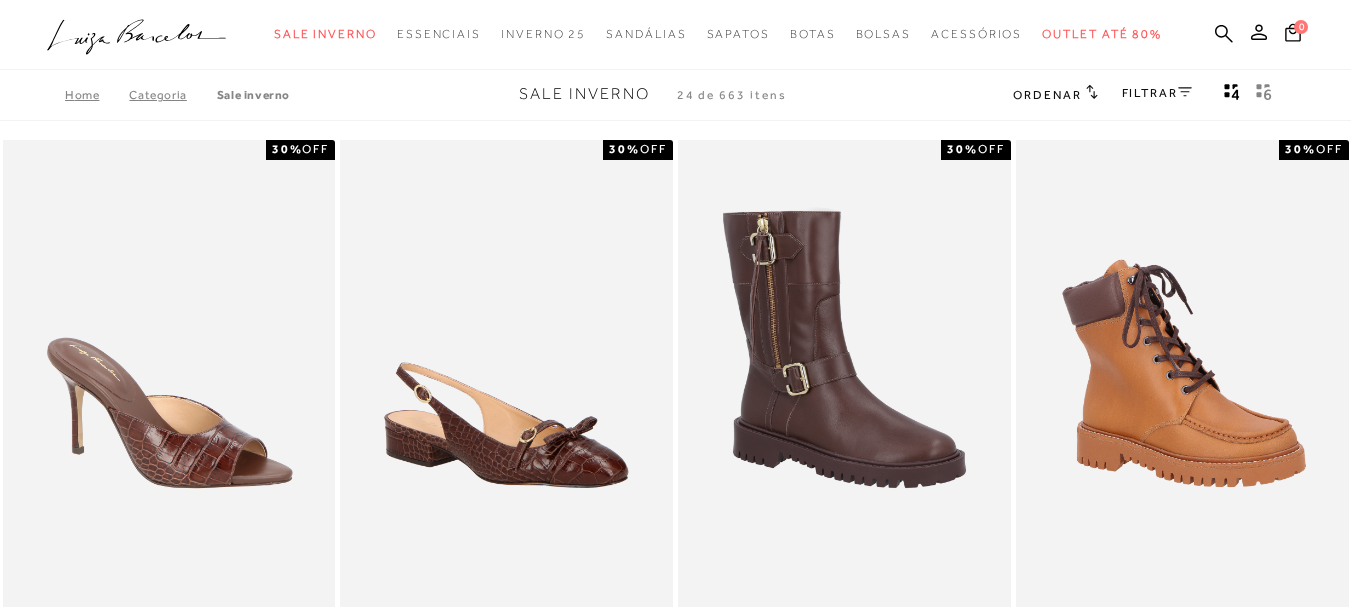 scroll, scrollTop: 0, scrollLeft: 0, axis: both 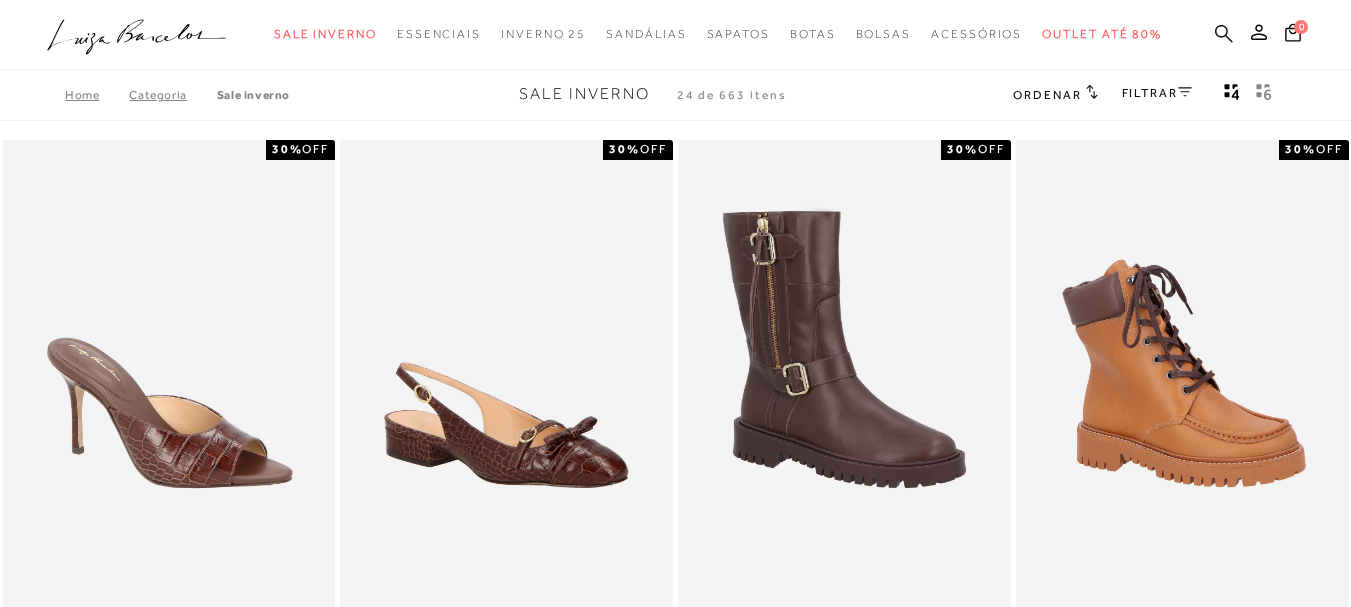 click 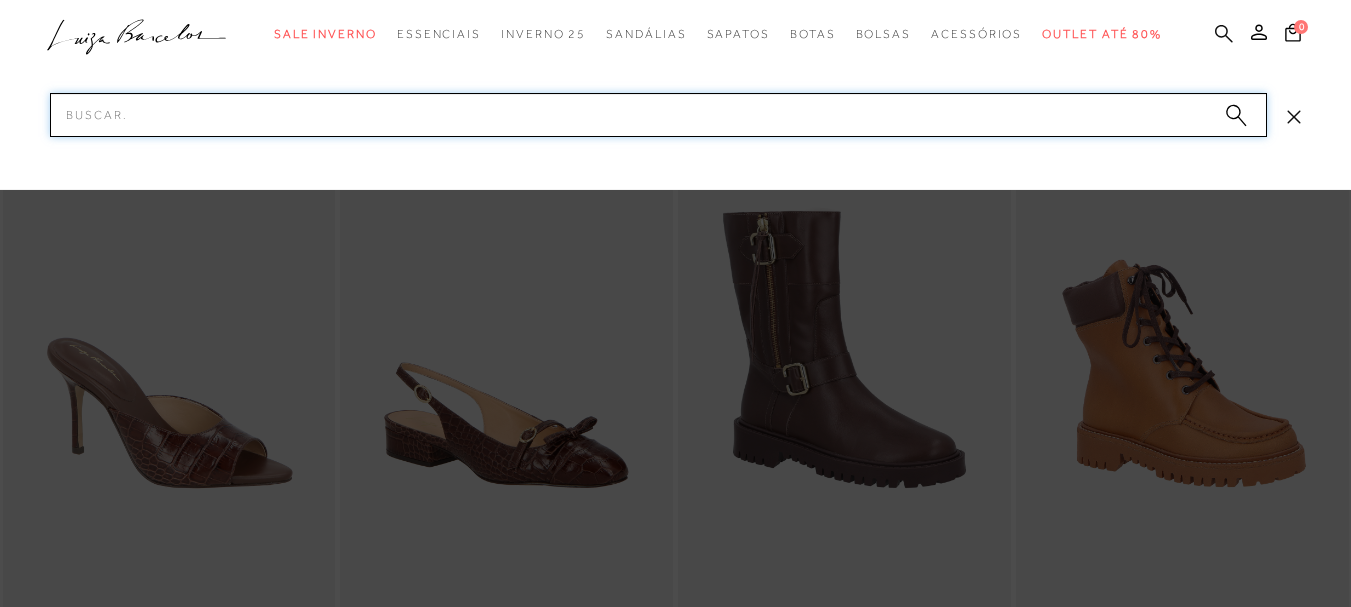 paste on "504300014" 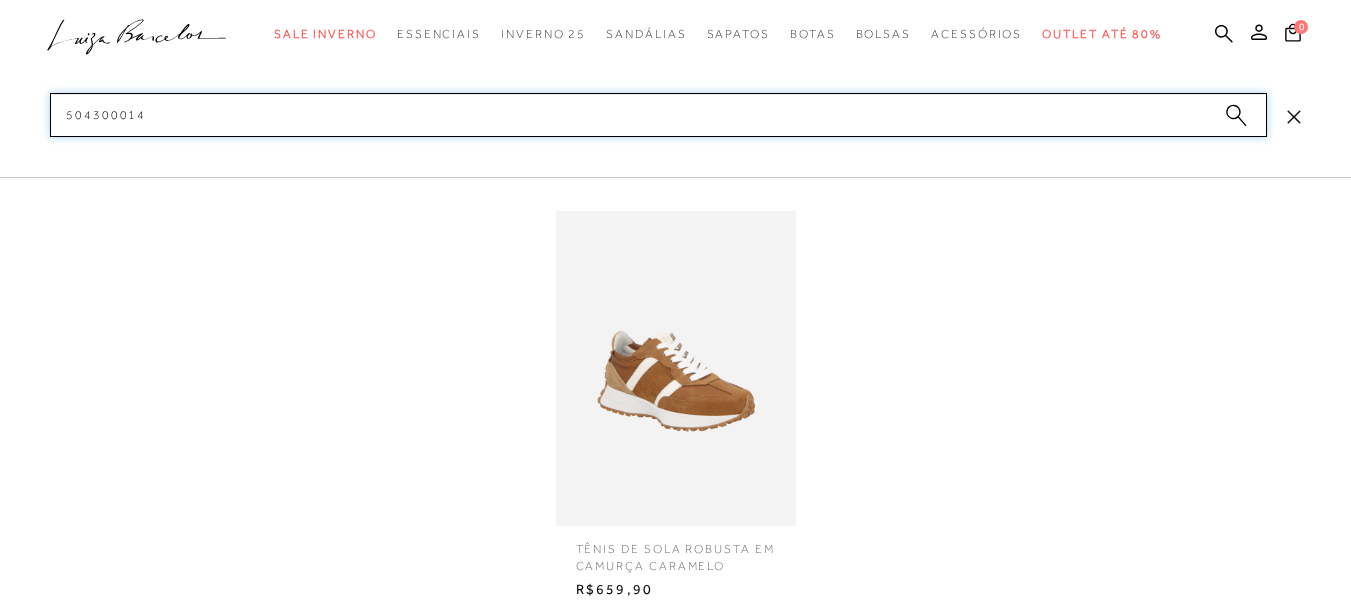 type on "504300014" 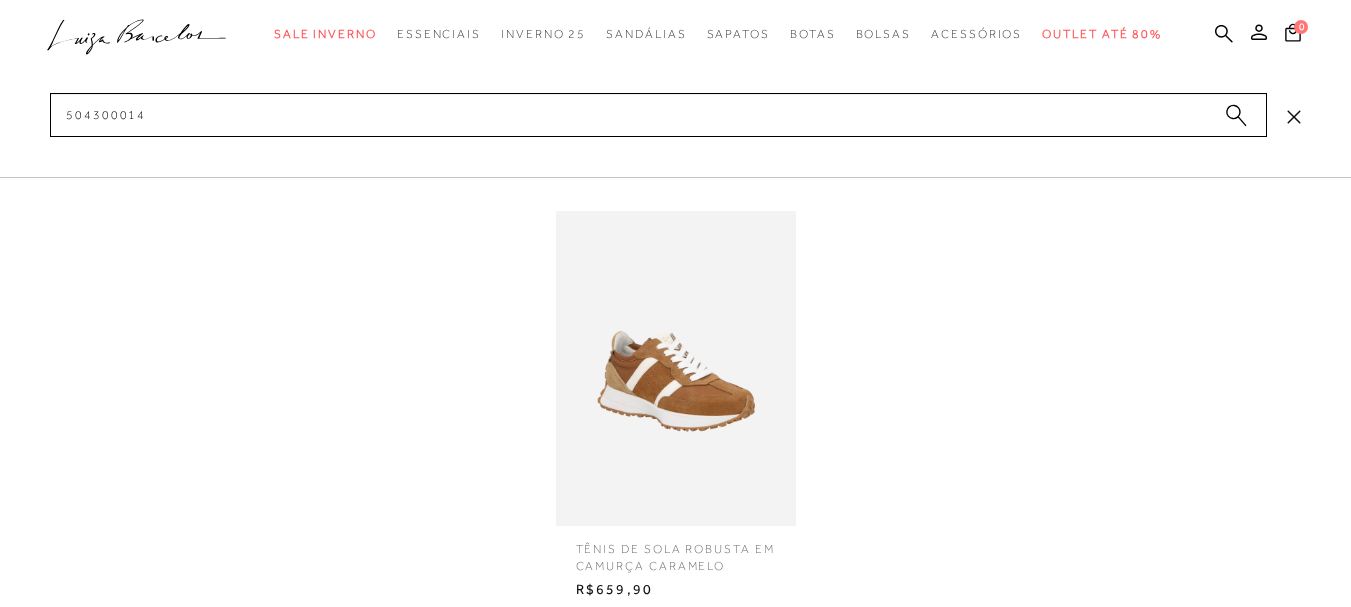 click at bounding box center (676, 368) 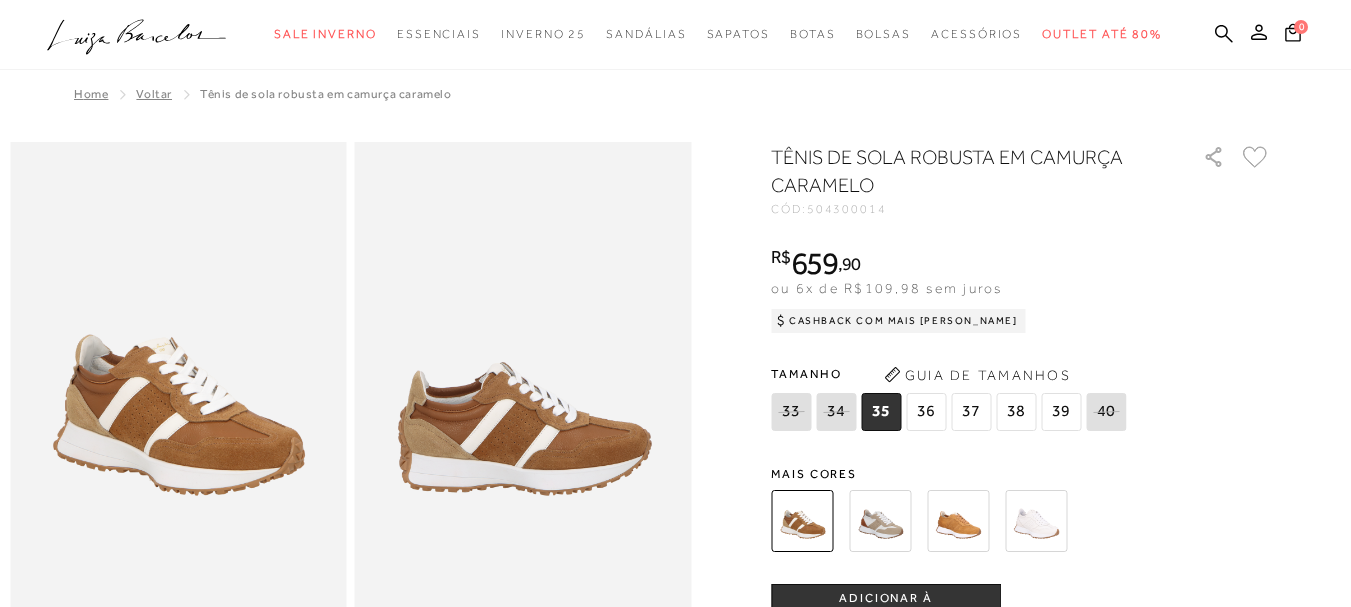 scroll, scrollTop: 0, scrollLeft: 0, axis: both 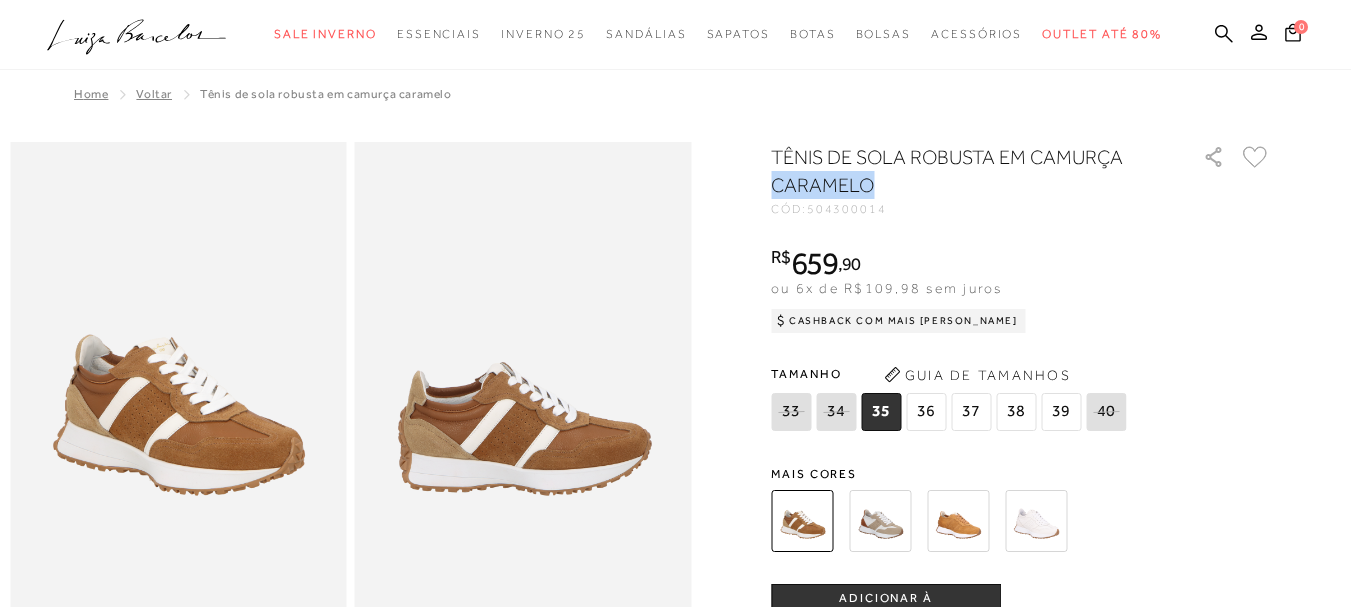 click on "TÊNIS DE SOLA ROBUSTA EM CAMURÇA CARAMELO" at bounding box center [958, 171] 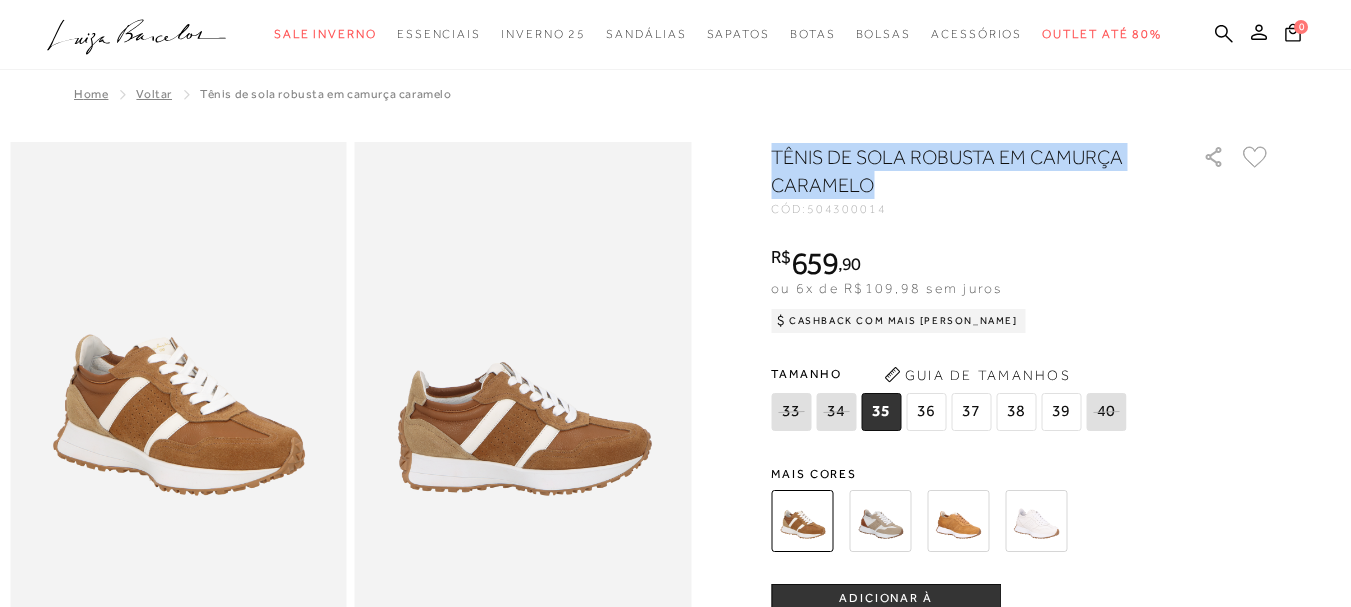 click on "TÊNIS DE SOLA ROBUSTA EM CAMURÇA CARAMELO" at bounding box center [958, 171] 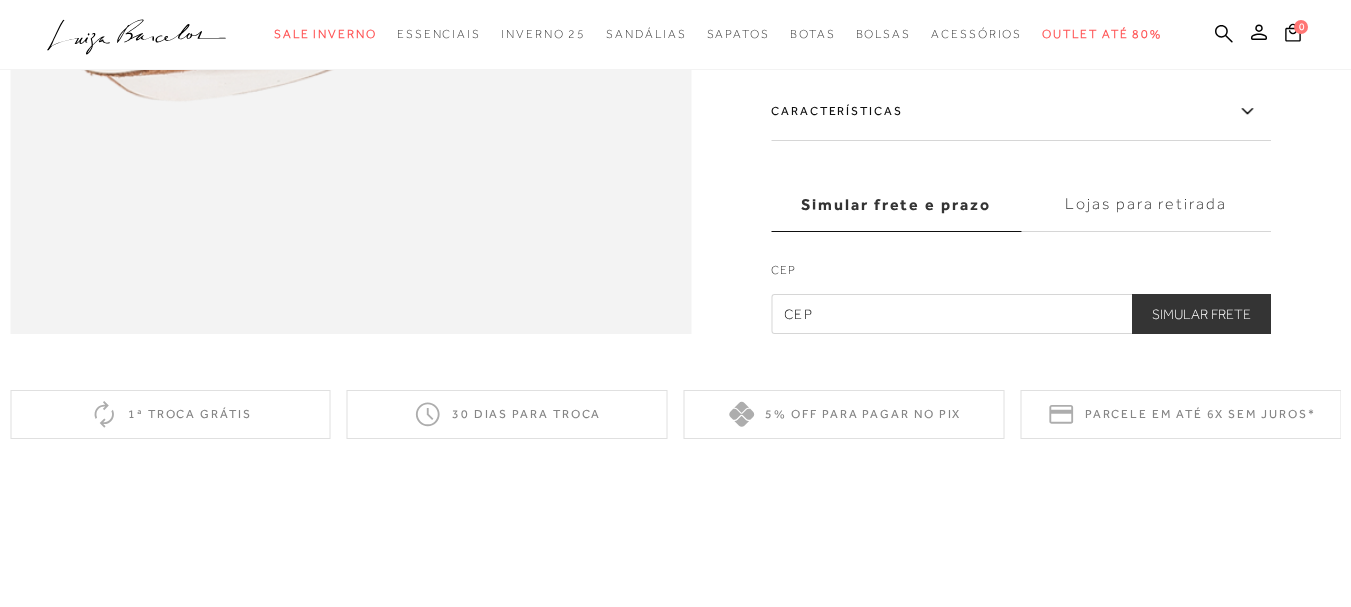 scroll, scrollTop: 1700, scrollLeft: 0, axis: vertical 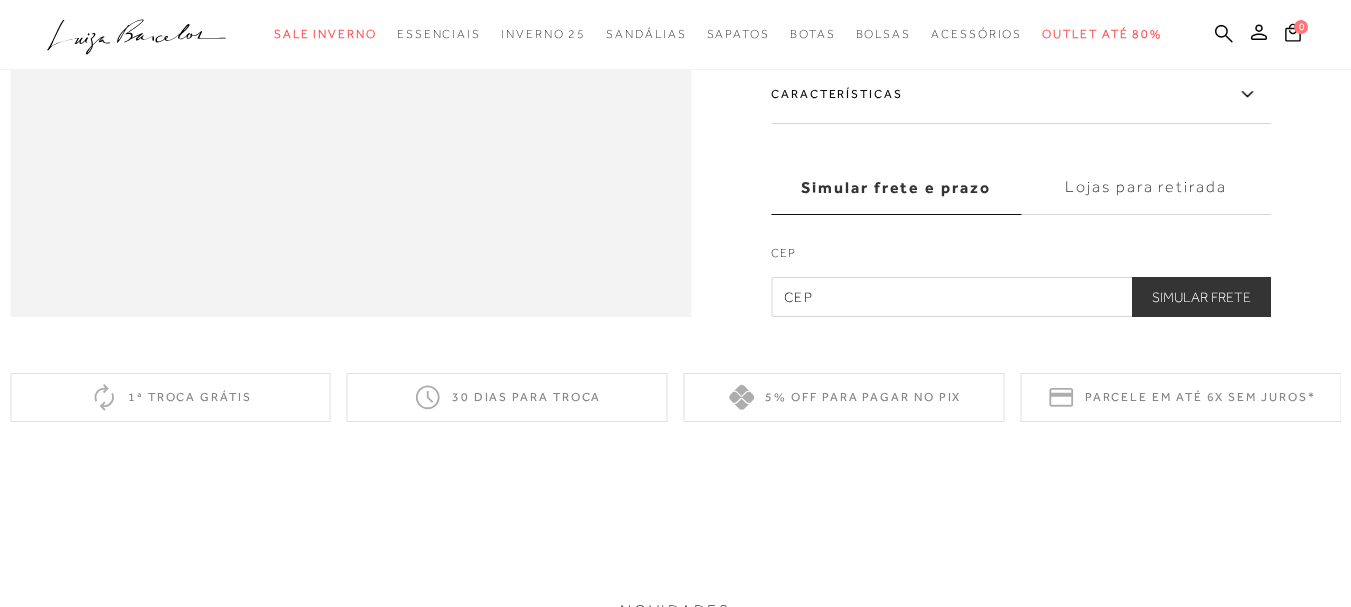 click on "Características" at bounding box center [1021, 95] 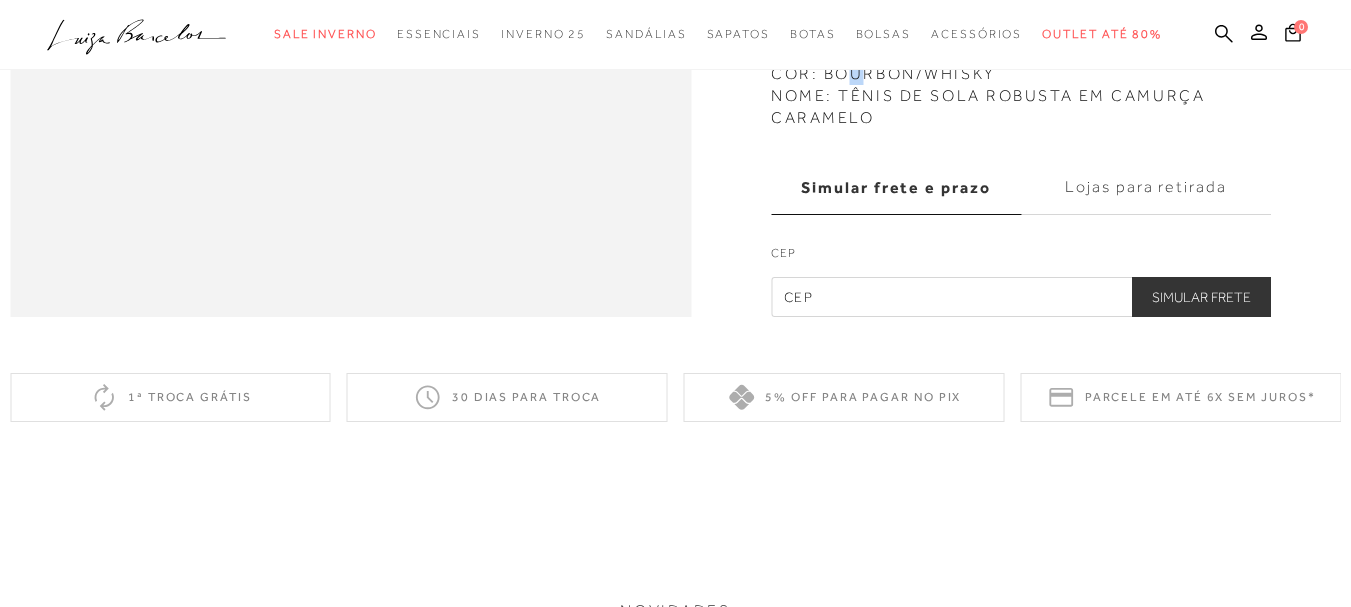 click on "MATERIAL: COURO  COR: BOURBON/WHISKY  NOME: TÊNIS DE SOLA ROBUSTA EM CAMURÇA CARAMELO" at bounding box center [1021, 80] 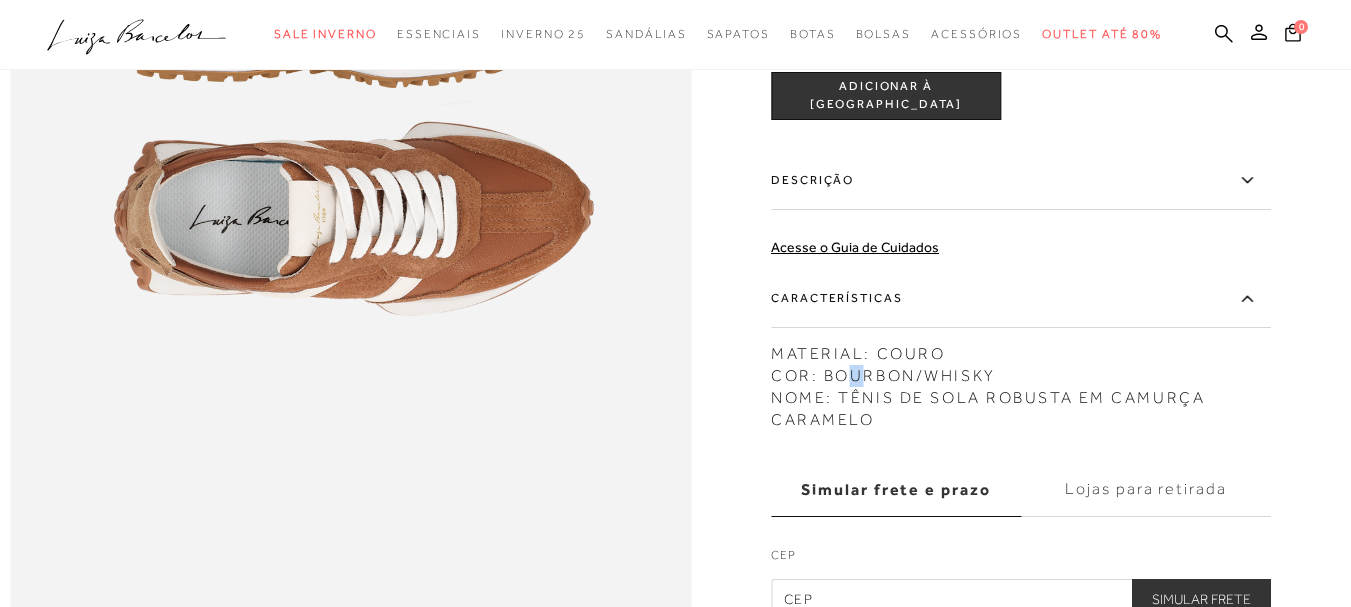 scroll, scrollTop: 1300, scrollLeft: 0, axis: vertical 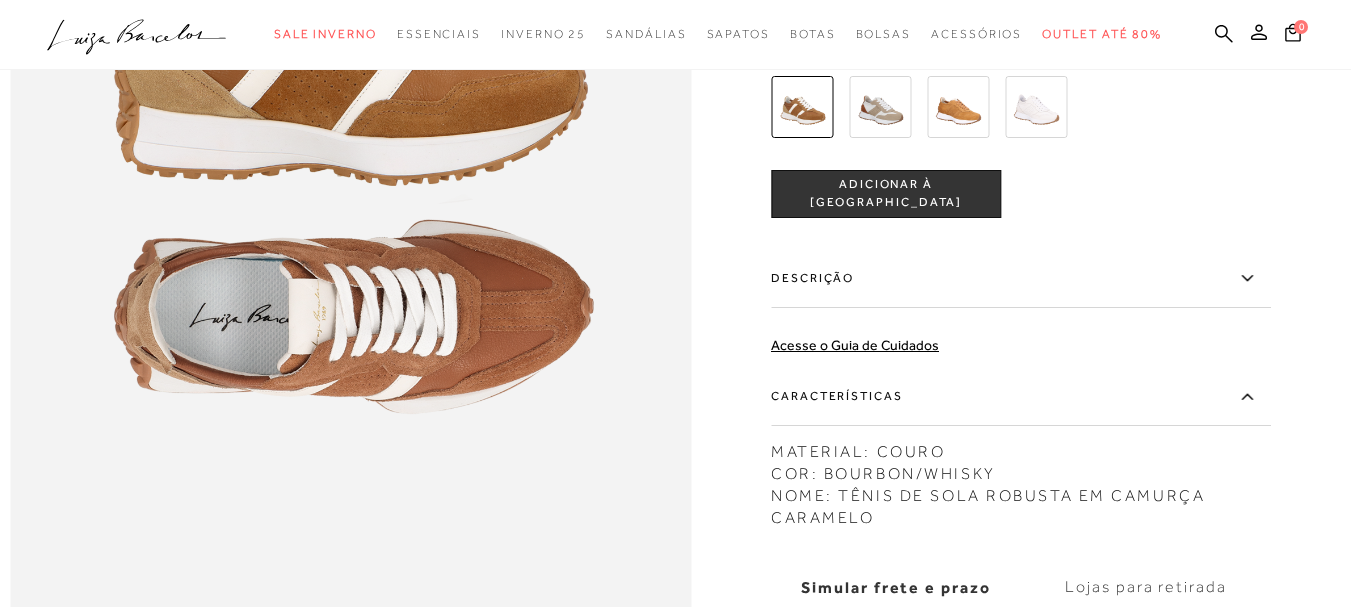 click on "Descrição" at bounding box center (1021, 279) 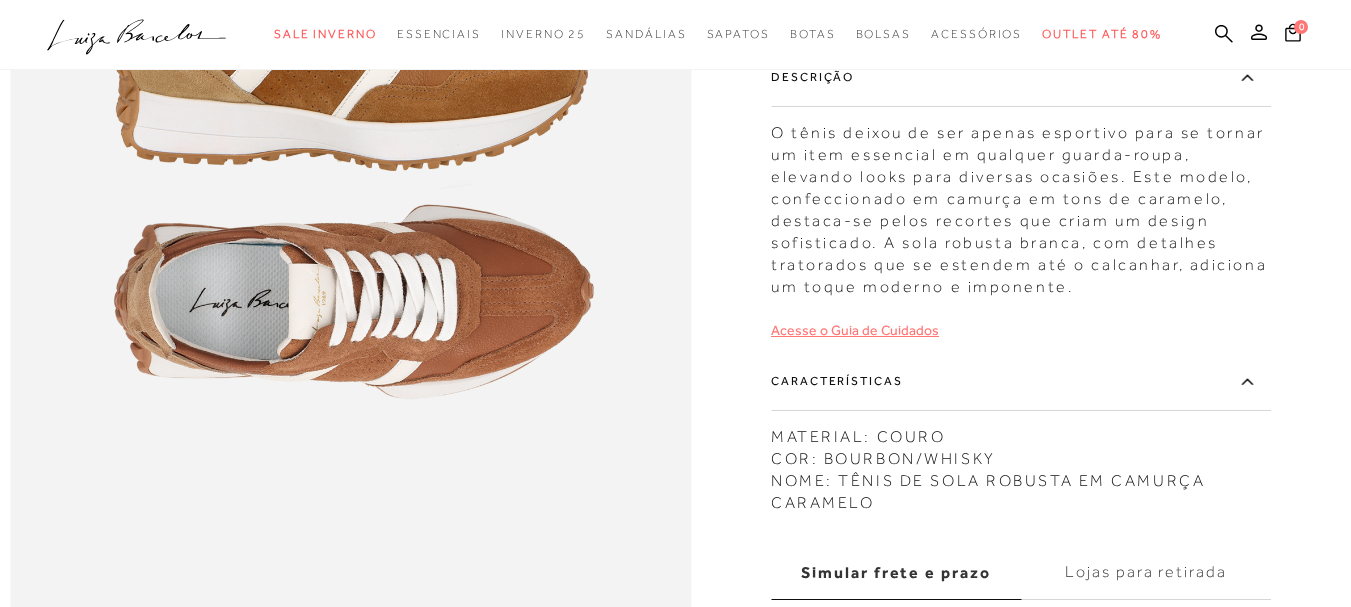 scroll, scrollTop: 1300, scrollLeft: 0, axis: vertical 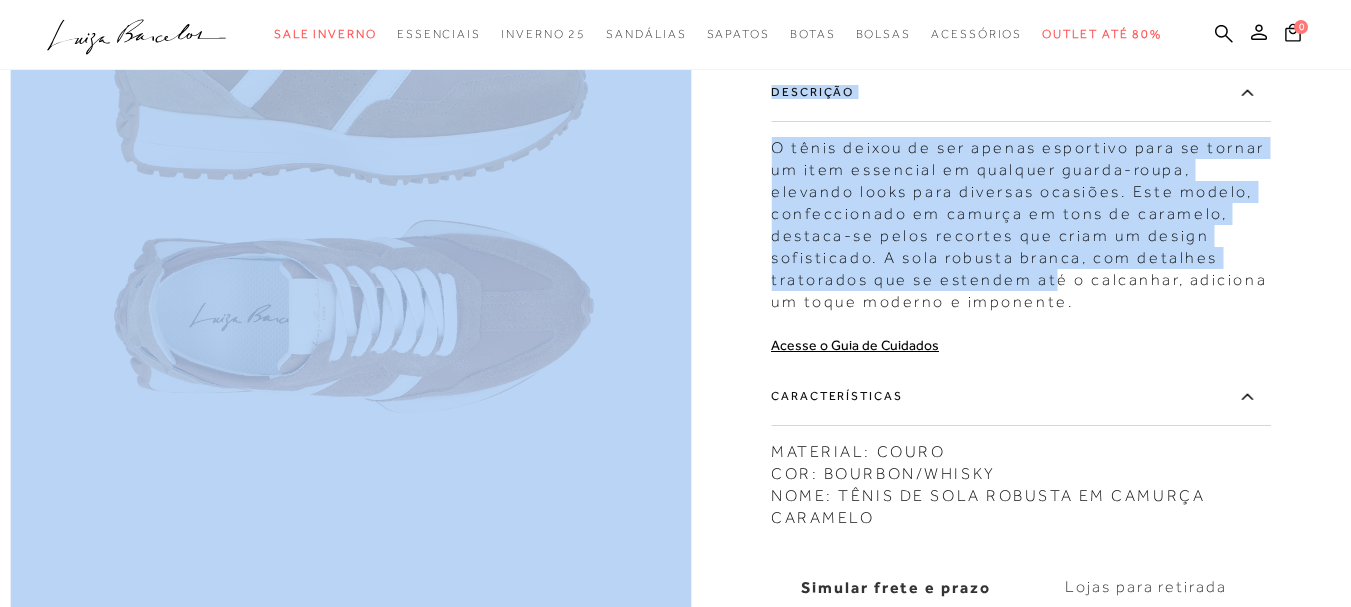 drag, startPoint x: 774, startPoint y: 195, endPoint x: 1081, endPoint y: 321, distance: 331.85086 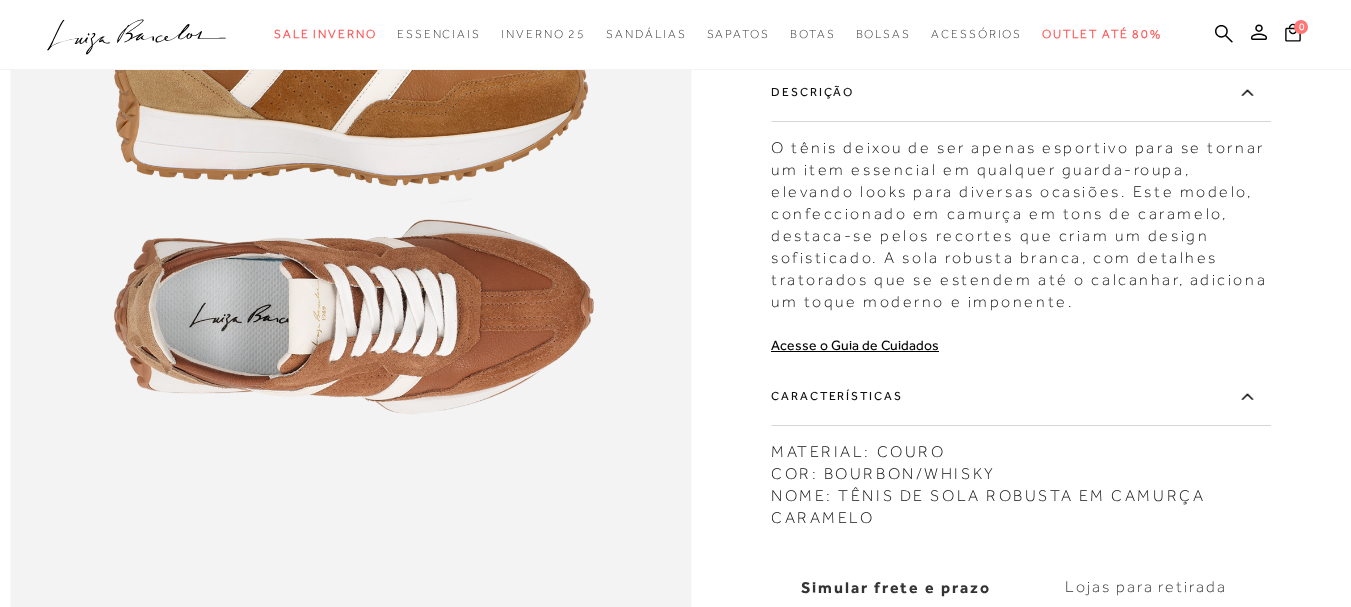 drag, startPoint x: 1096, startPoint y: 334, endPoint x: 943, endPoint y: 302, distance: 156.3106 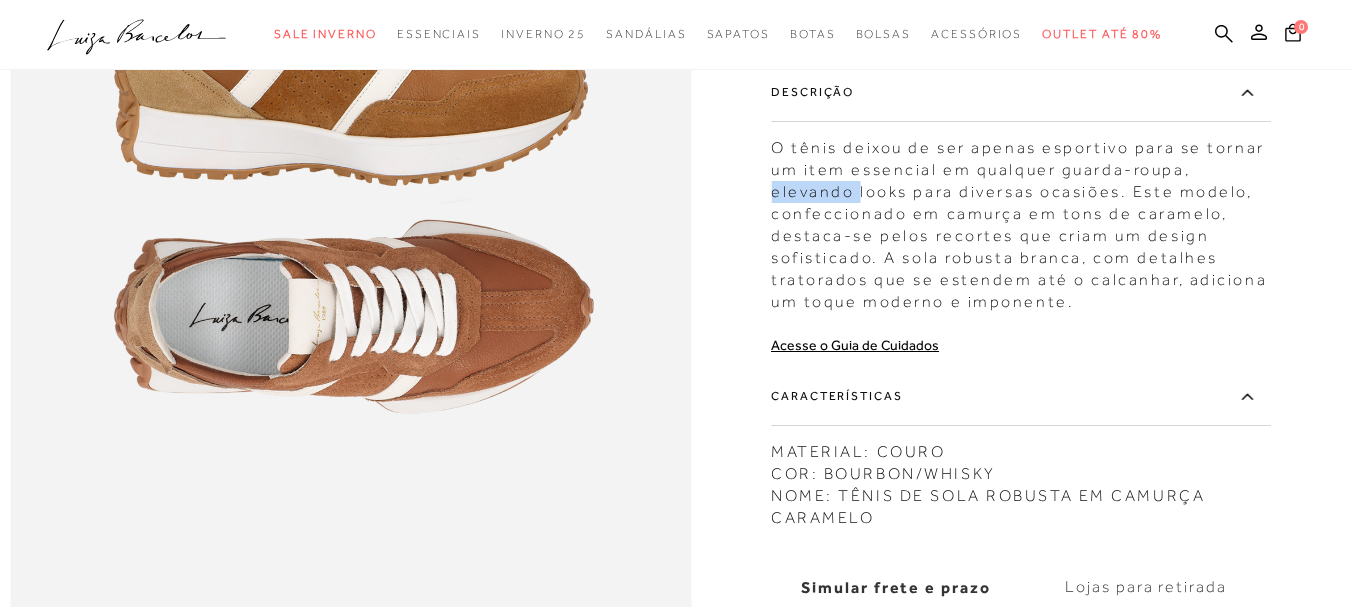 click on "O tênis deixou de ser apenas esportivo para se tornar um item essencial em qualquer guarda-roupa, elevando looks para diversas ocasiões. Este modelo, confeccionado em camurça em tons de caramelo, destaca-se pelos recortes que criam um design sofisticado. A sola robusta branca, com detalhes tratorados que se estendem até o calcanhar, adiciona um toque moderno e imponente." at bounding box center (1021, 220) 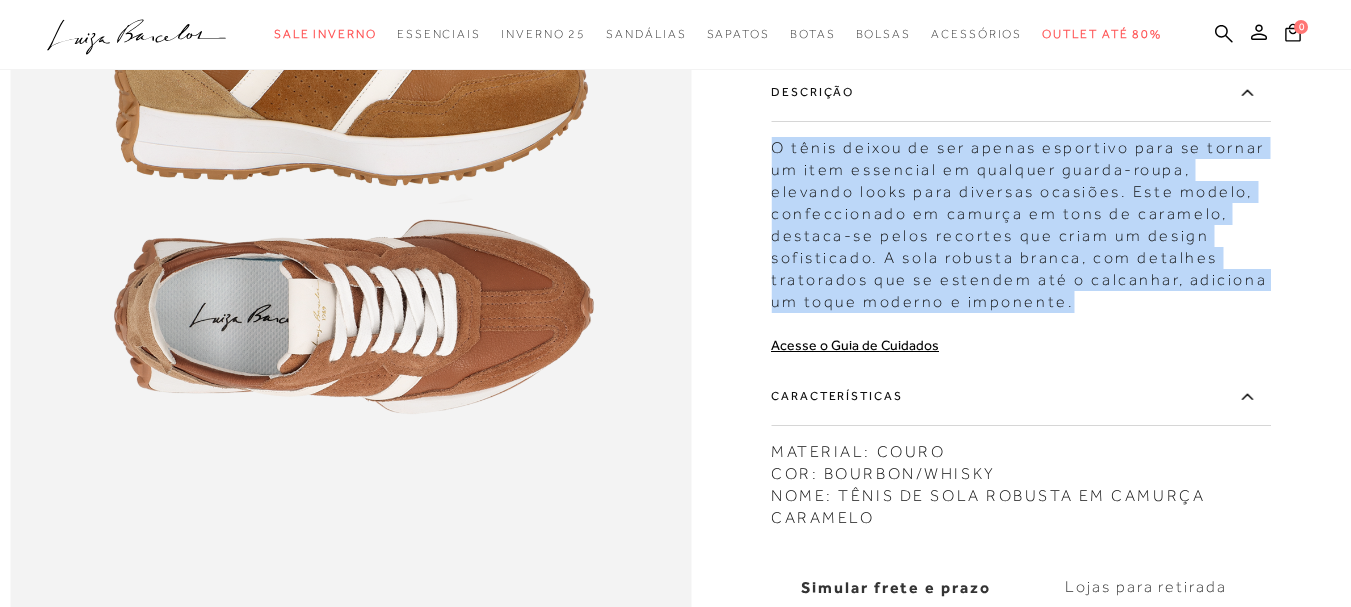 click on "O tênis deixou de ser apenas esportivo para se tornar um item essencial em qualquer guarda-roupa, elevando looks para diversas ocasiões. Este modelo, confeccionado em camurça em tons de caramelo, destaca-se pelos recortes que criam um design sofisticado. A sola robusta branca, com detalhes tratorados que se estendem até o calcanhar, adiciona um toque moderno e imponente." at bounding box center [1021, 220] 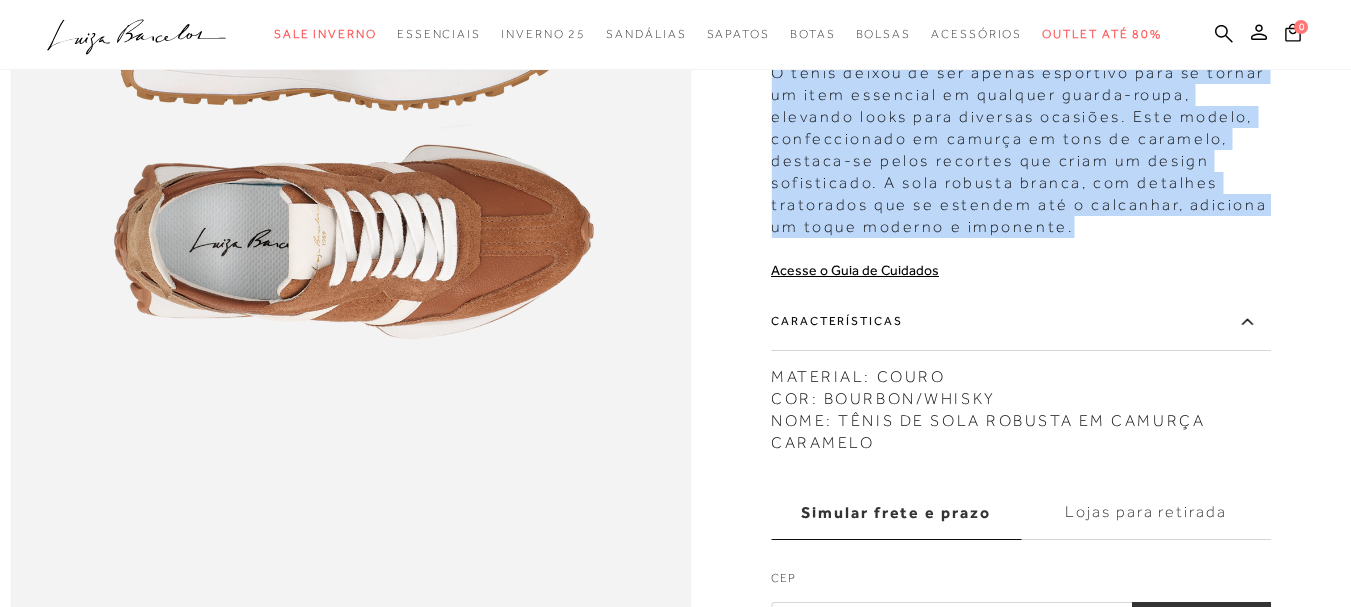 scroll, scrollTop: 1500, scrollLeft: 0, axis: vertical 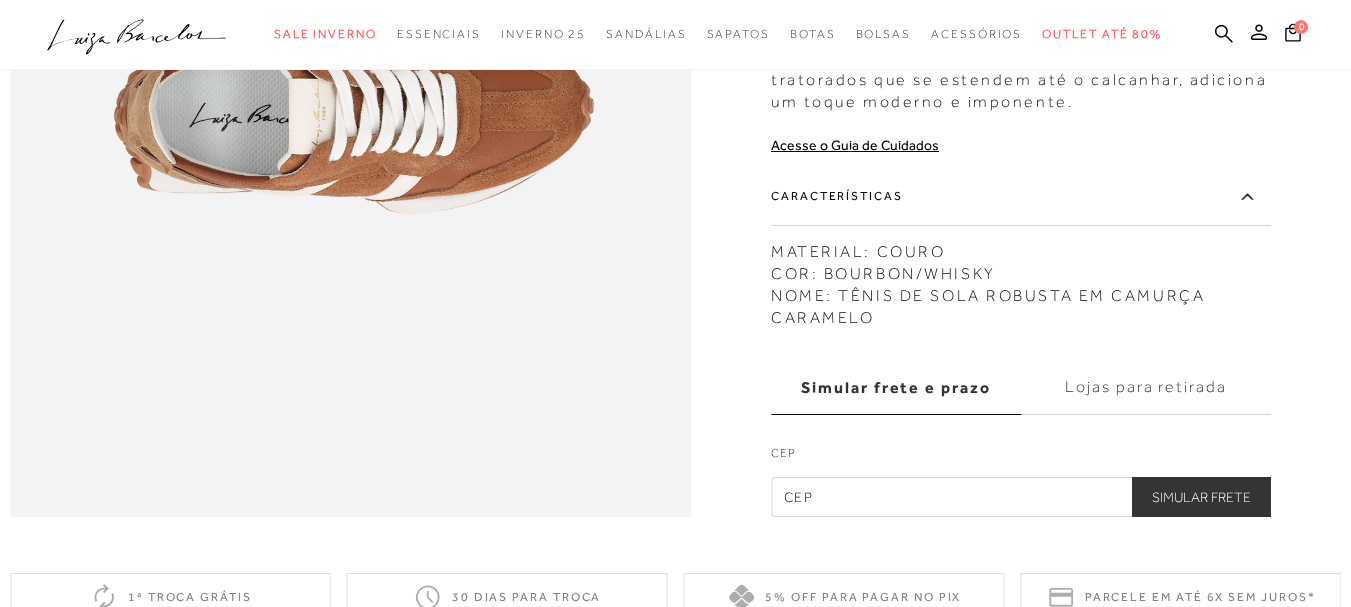 click on "MATERIAL: COURO  COR: BOURBON/WHISKY  NOME: TÊNIS DE SOLA ROBUSTA EM CAMURÇA CARAMELO" at bounding box center [1021, 280] 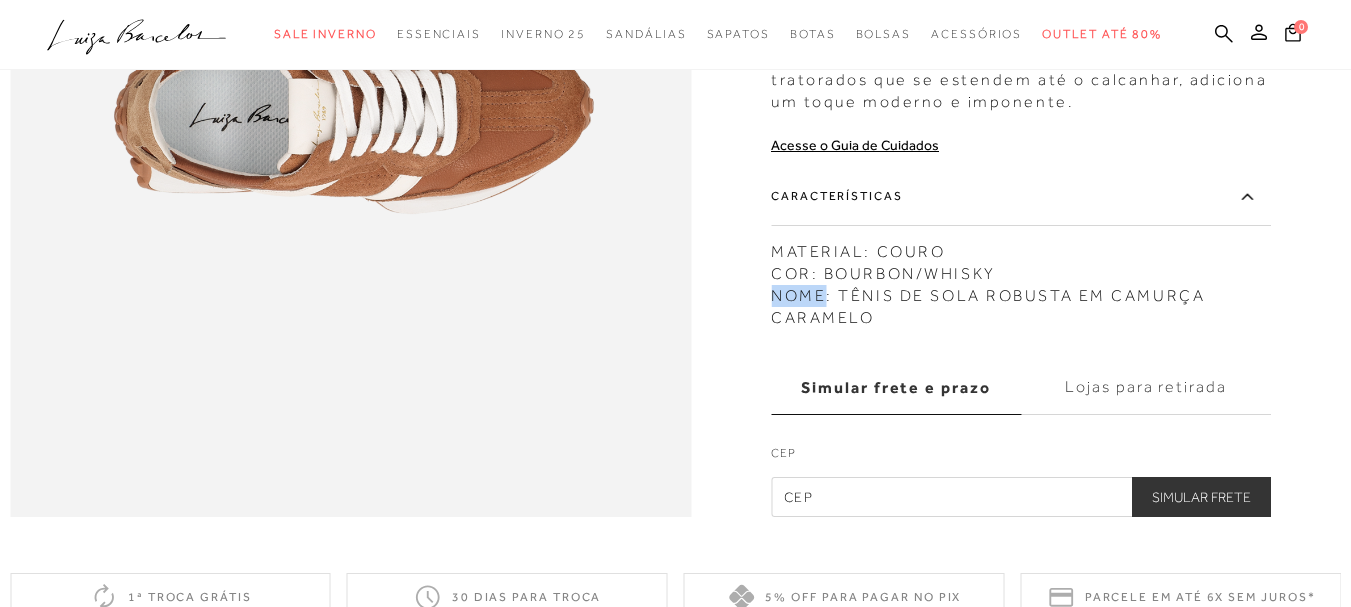 click on "MATERIAL: COURO  COR: BOURBON/WHISKY  NOME: TÊNIS DE SOLA ROBUSTA EM CAMURÇA CARAMELO" at bounding box center [1021, 280] 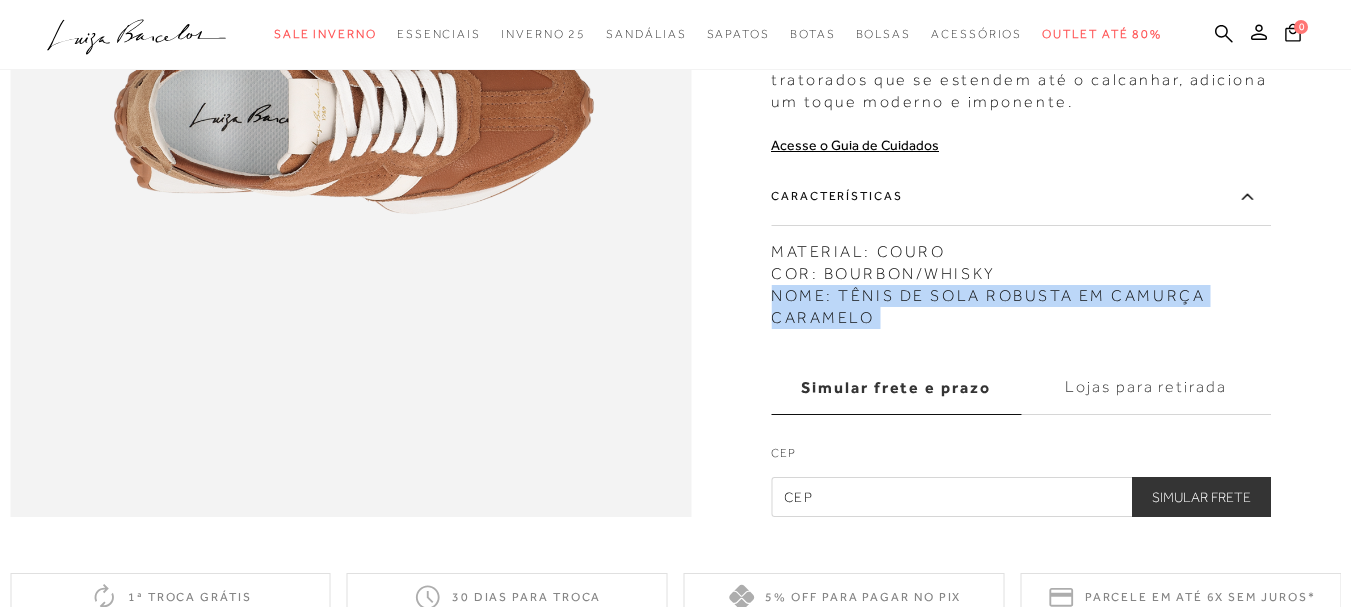 click on "MATERIAL: COURO  COR: BOURBON/WHISKY  NOME: TÊNIS DE SOLA ROBUSTA EM CAMURÇA CARAMELO" at bounding box center [1021, 280] 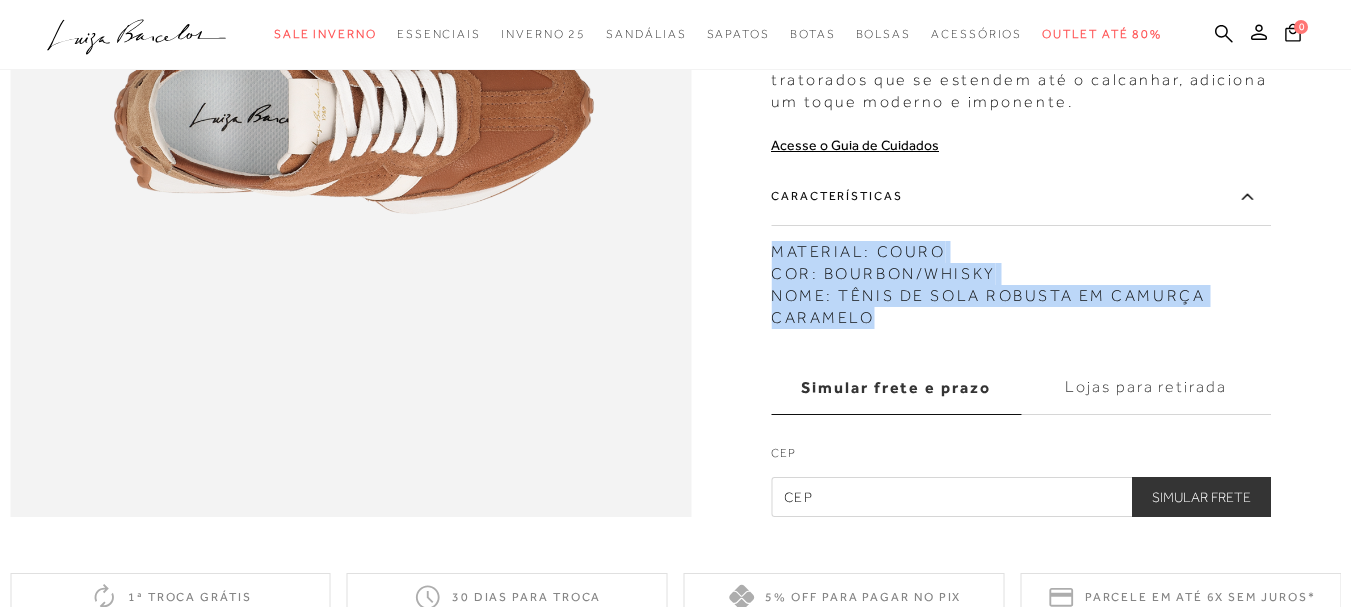 drag, startPoint x: 807, startPoint y: 296, endPoint x: 886, endPoint y: 352, distance: 96.83491 